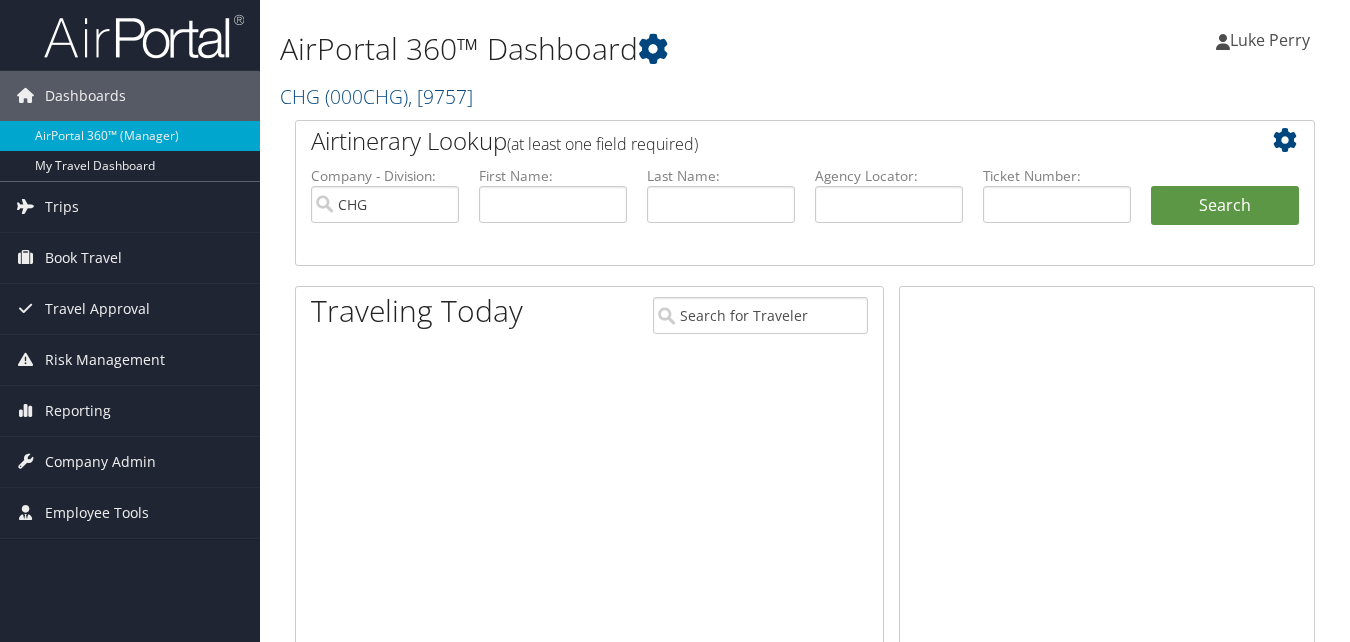 scroll, scrollTop: 0, scrollLeft: 0, axis: both 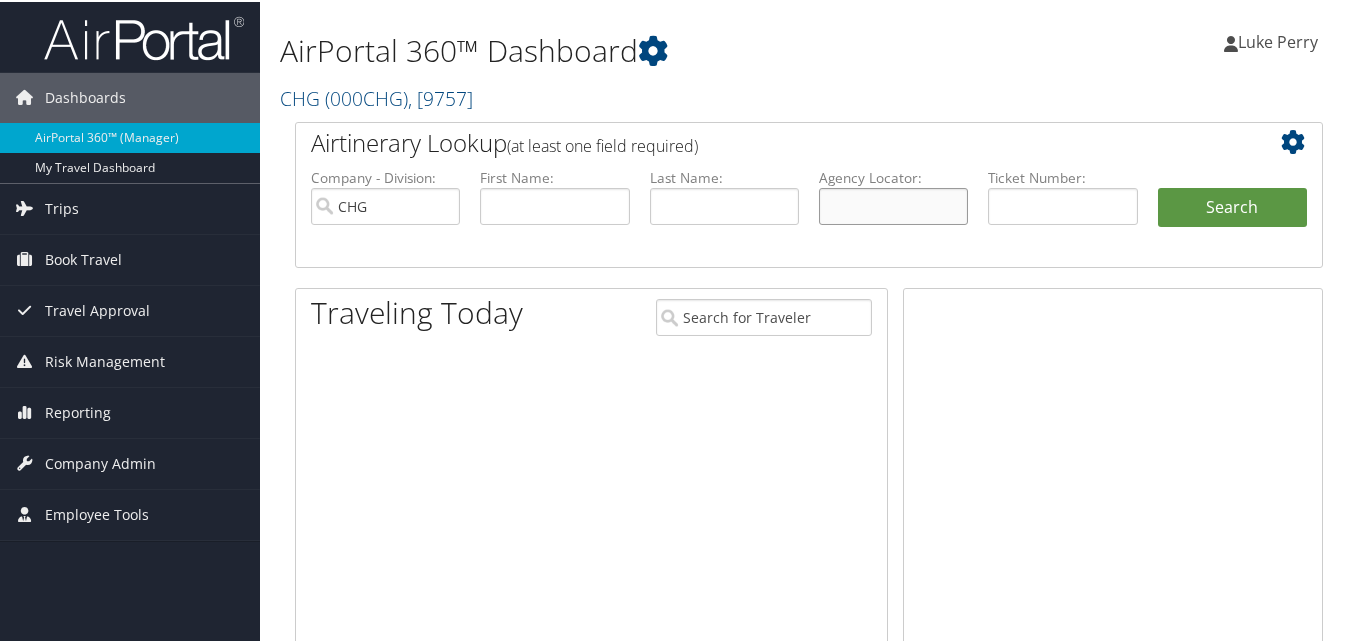 click at bounding box center (893, 204) 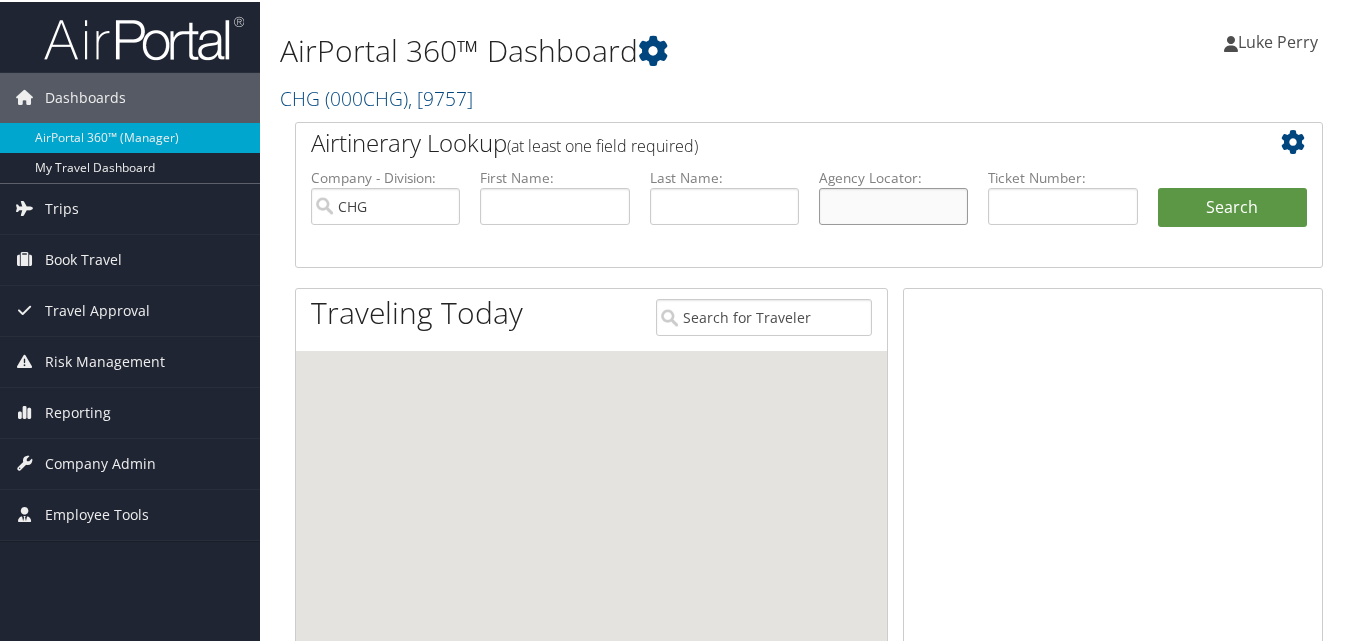 paste on "FPVGKX" 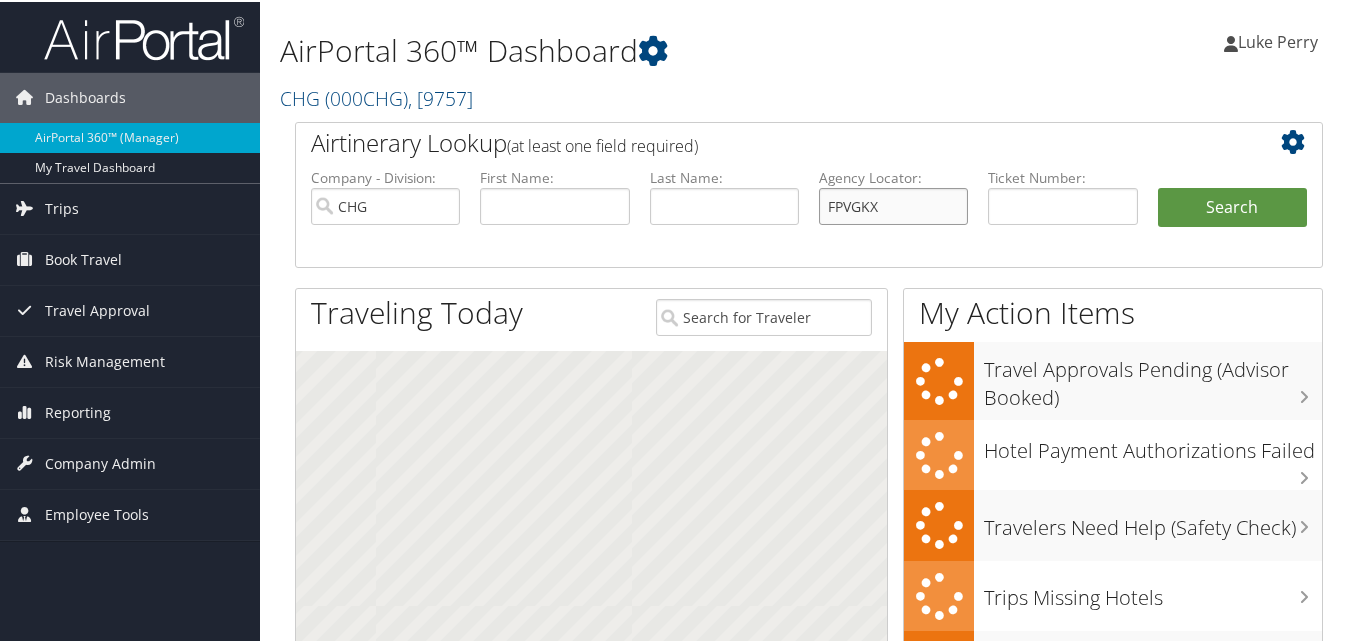 type on "FPVGKX" 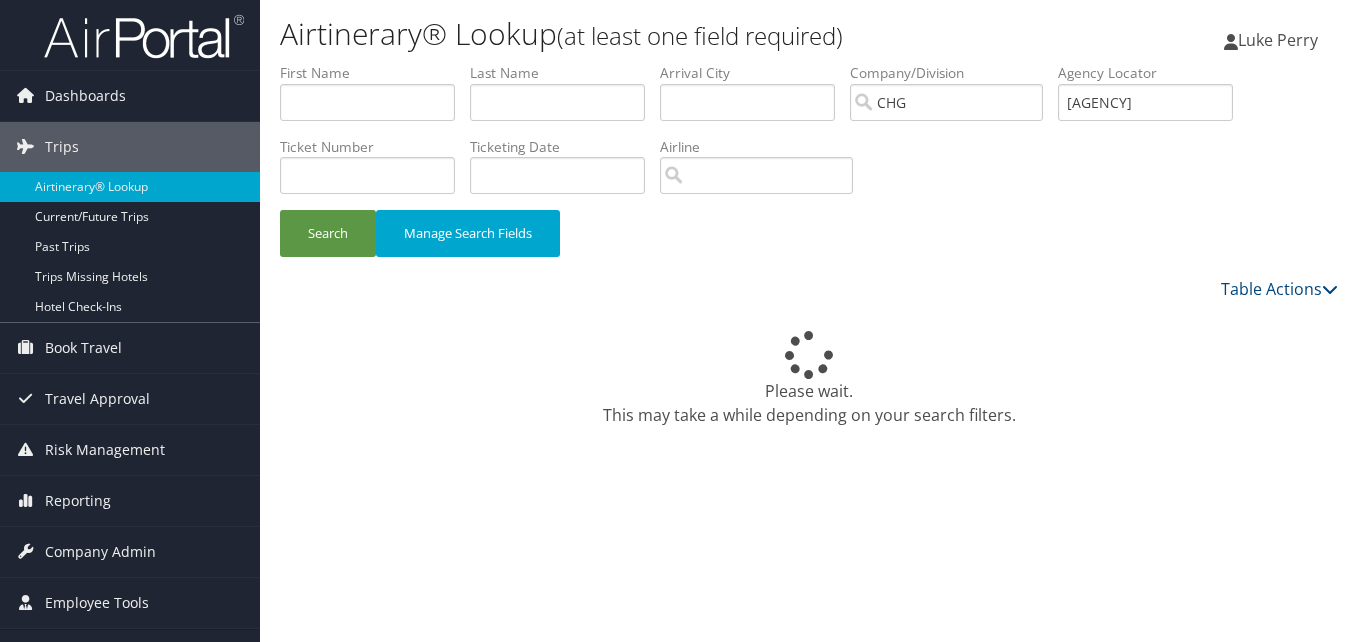scroll, scrollTop: 0, scrollLeft: 0, axis: both 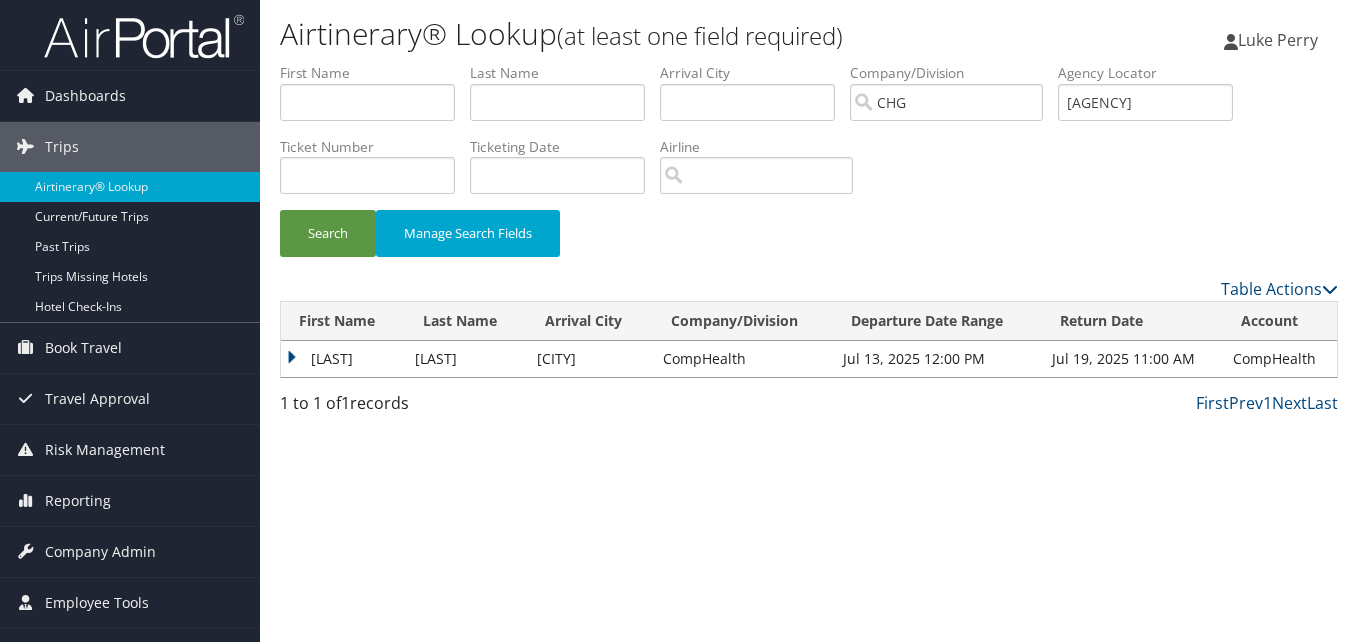 click on "[LAST]" at bounding box center [343, 359] 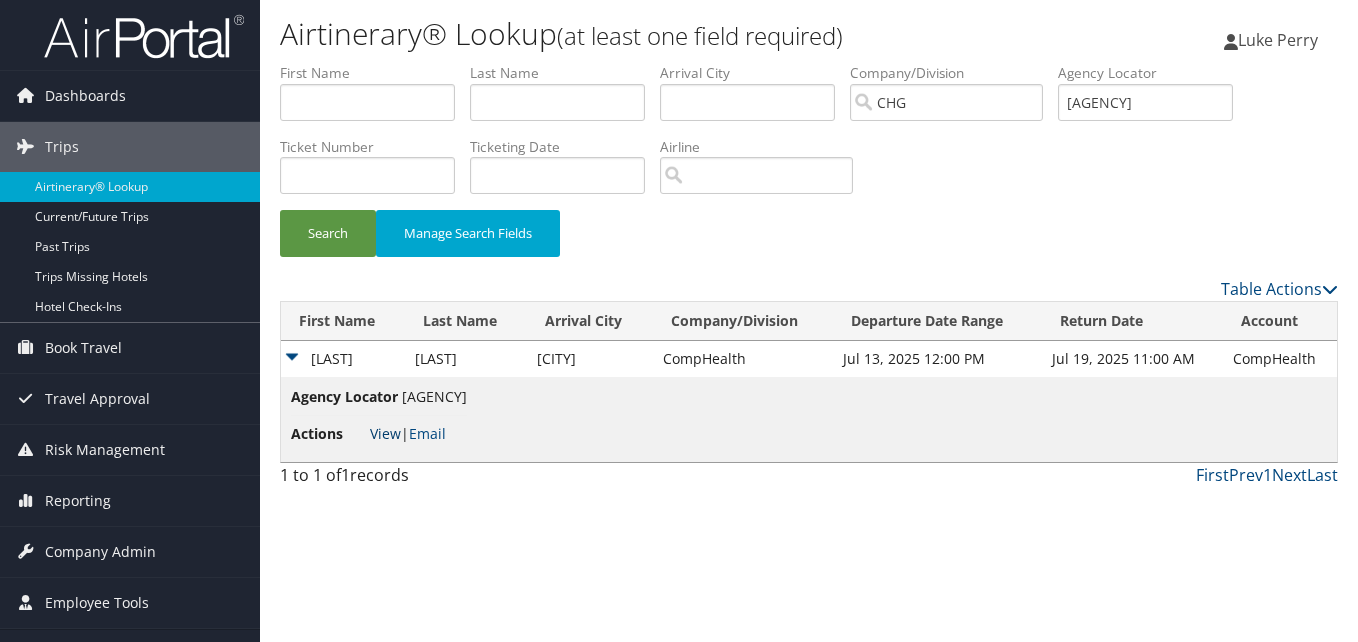 click on "View" at bounding box center [385, 433] 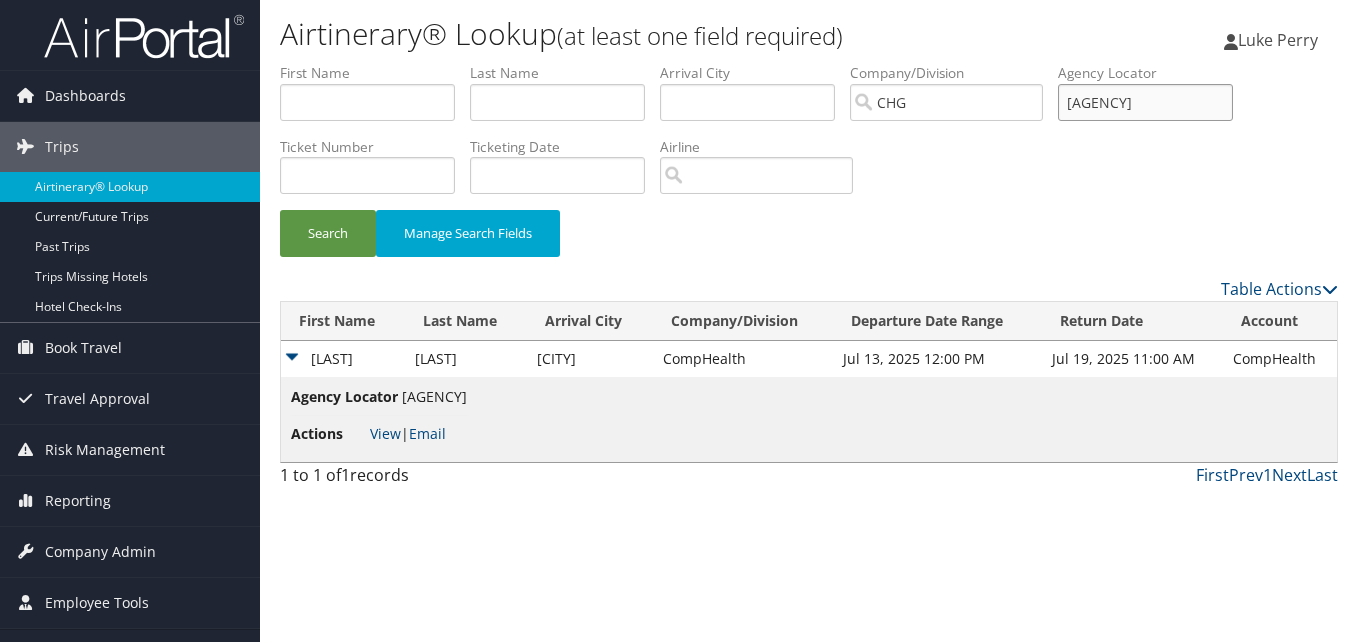 drag, startPoint x: 1179, startPoint y: 107, endPoint x: 901, endPoint y: 99, distance: 278.11508 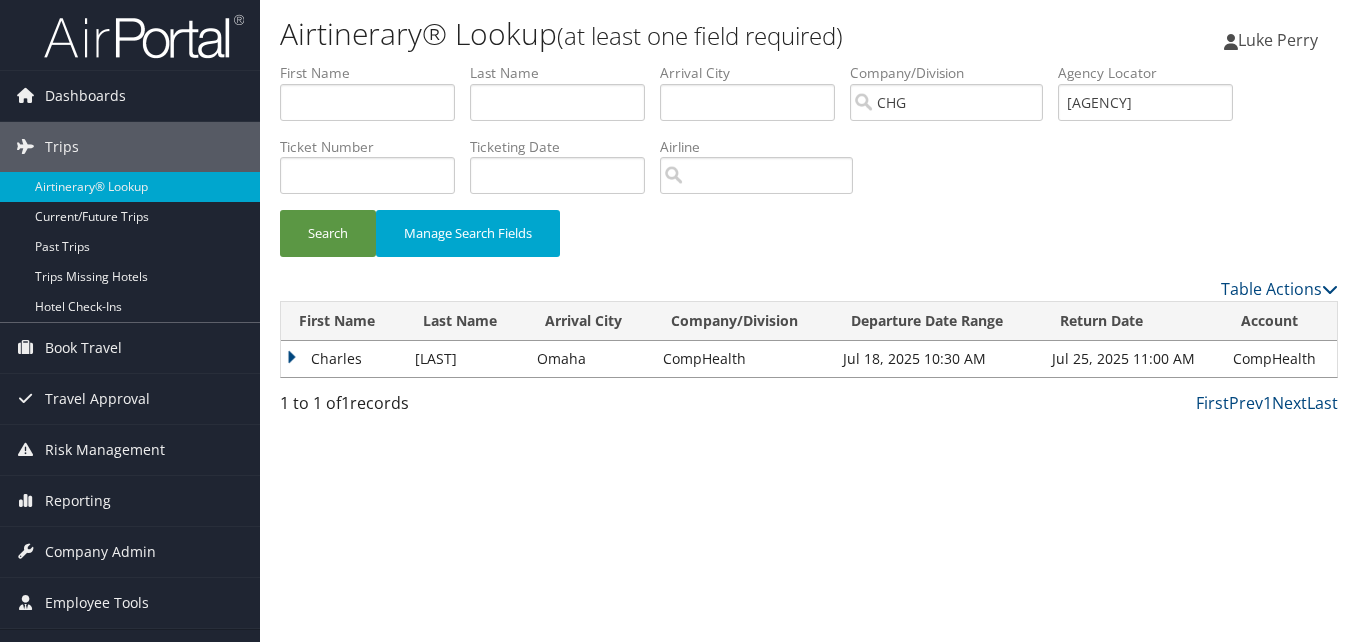 click on "Charles" at bounding box center [343, 359] 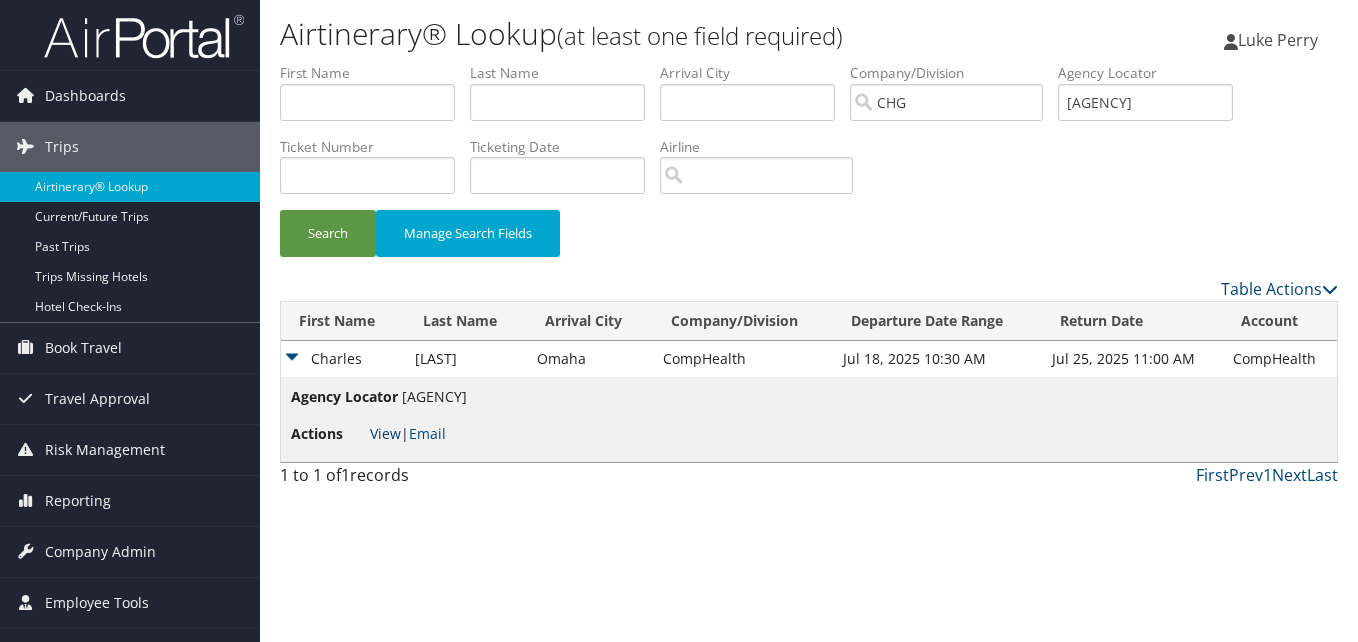 click on "View" at bounding box center [385, 433] 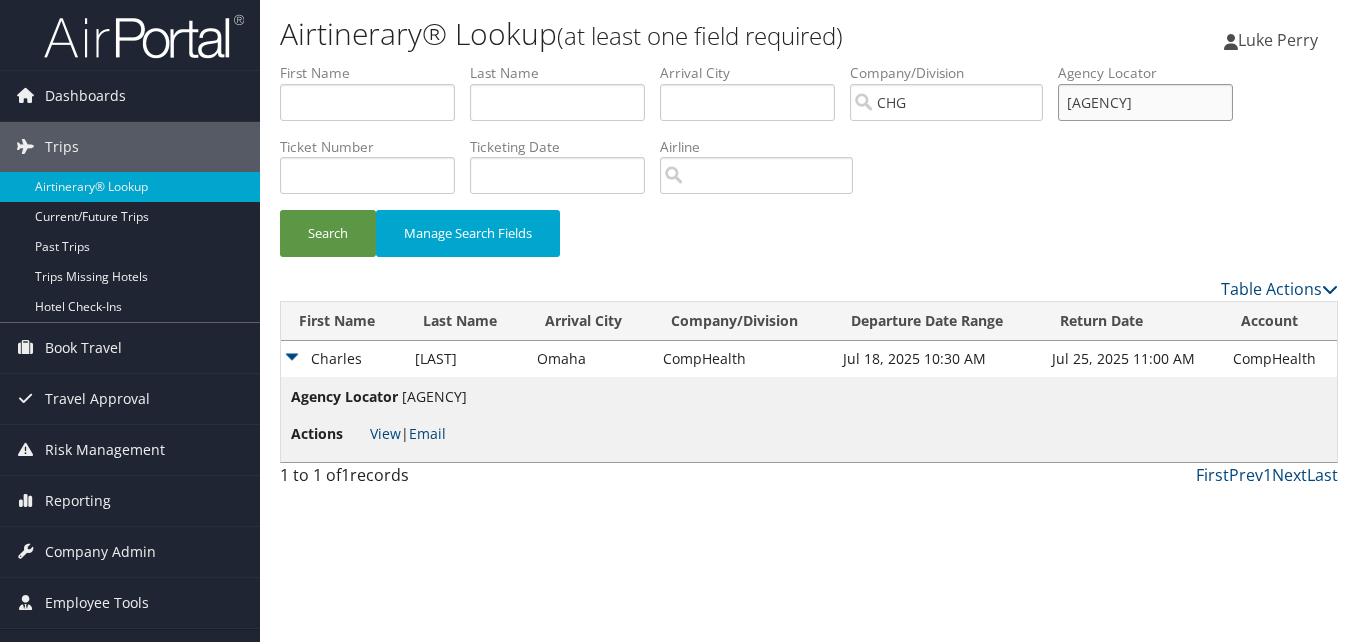 drag, startPoint x: 1195, startPoint y: 100, endPoint x: 911, endPoint y: 123, distance: 284.9298 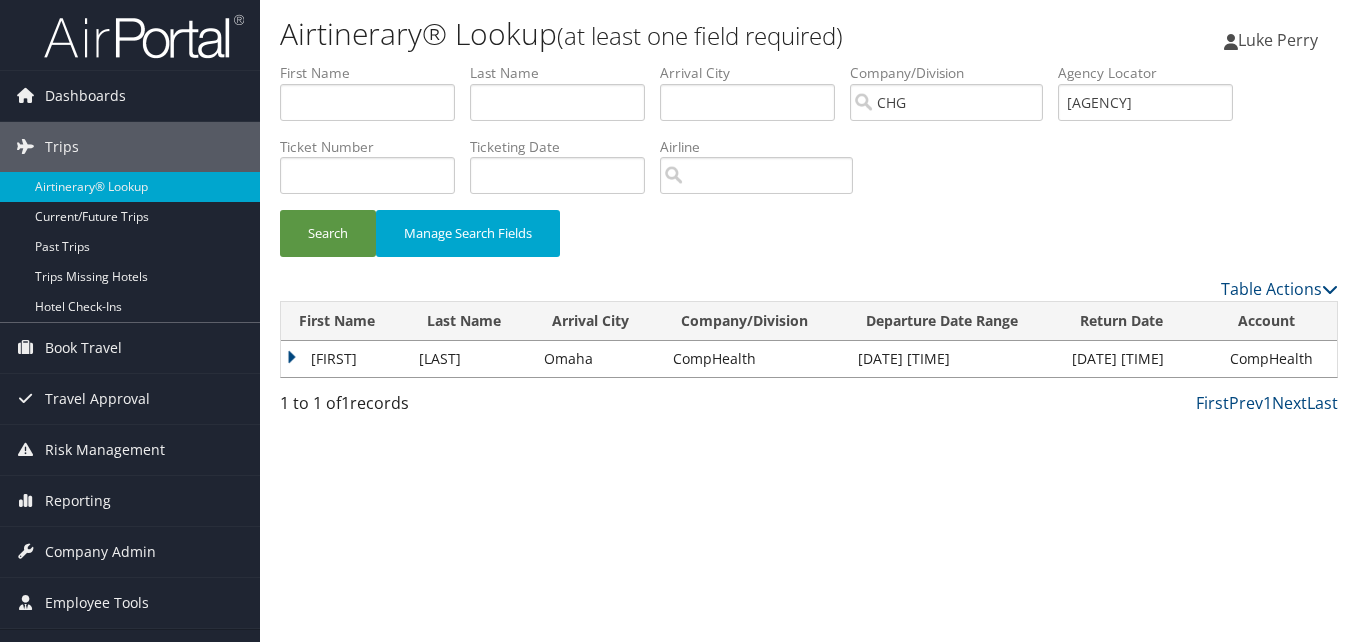 click on "Juan" at bounding box center [345, 359] 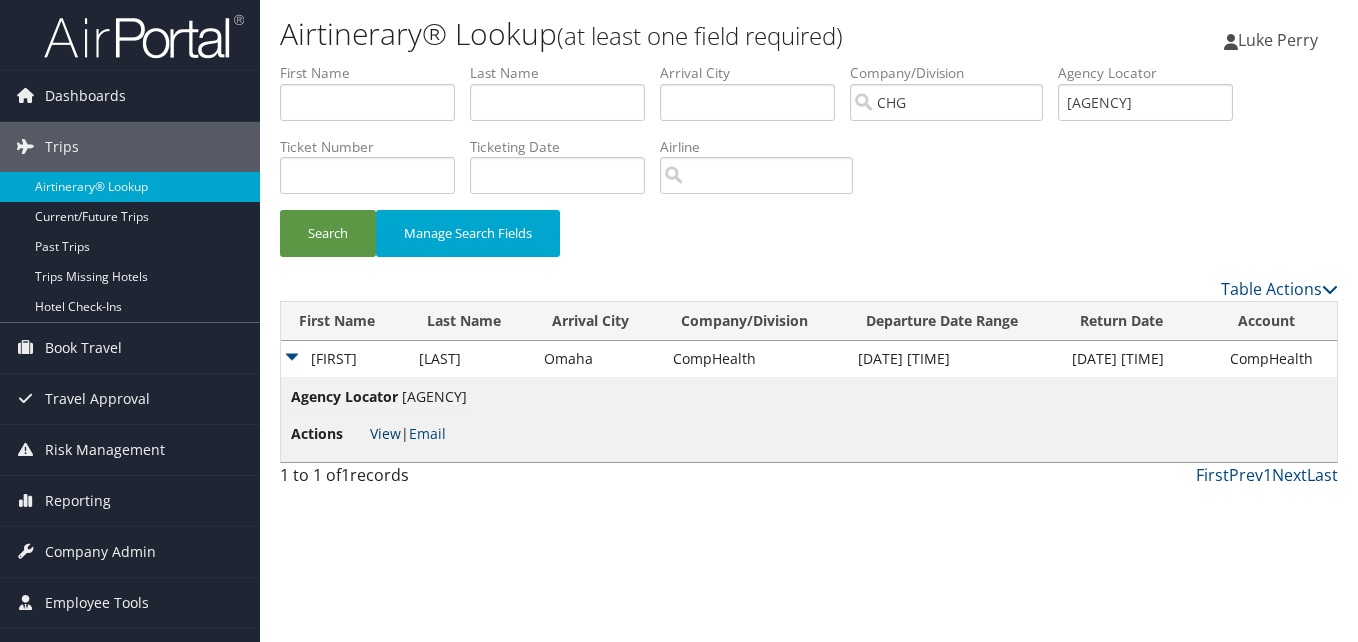 click on "View" at bounding box center [385, 433] 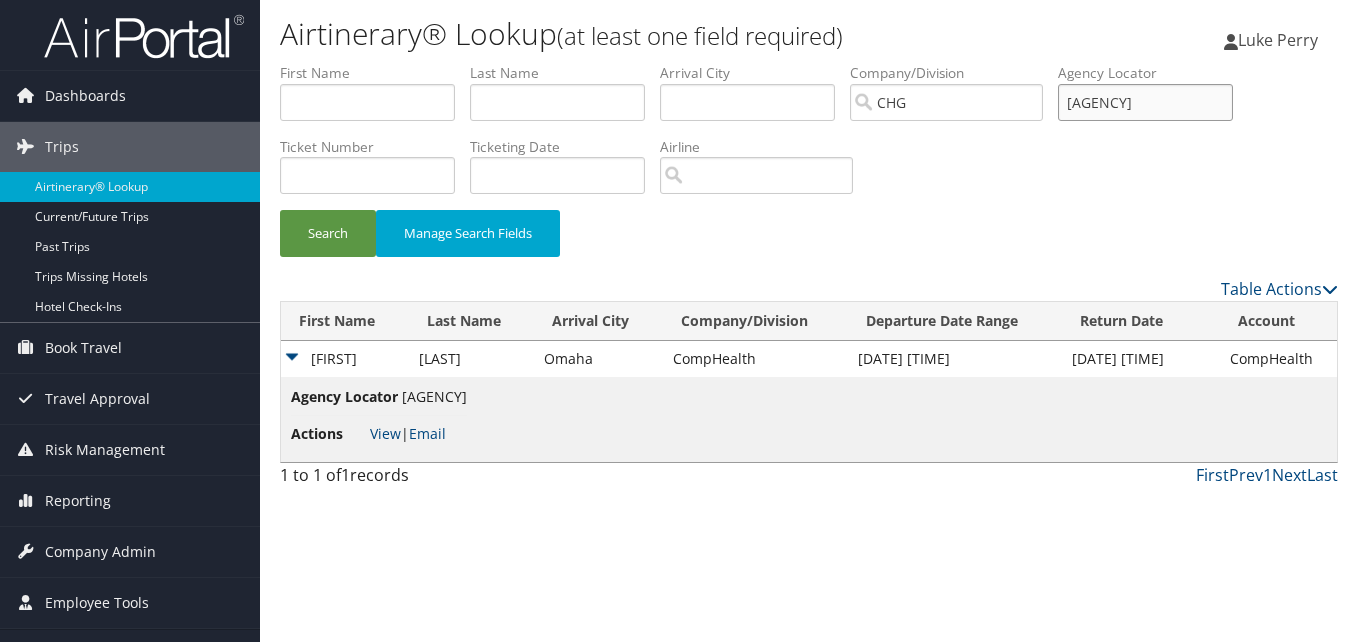 click on "First Name Last Name Departure City Arrival City Company/Division CHG Airport/City Code Departure Date Range Agency Locator GTZNSE Ticket Number Ticketing Date Invoice Number Flight Number Agent Name Air Confirmation Hotel Confirmation Credit Card - Last 4 Digits Airline Car Rental Chain Hotel Chain Rail Vendor Authorization Billable Client Code Cost Center Department Explanation Manager ID Project Purpose Region Traveler ID" at bounding box center (809, 63) 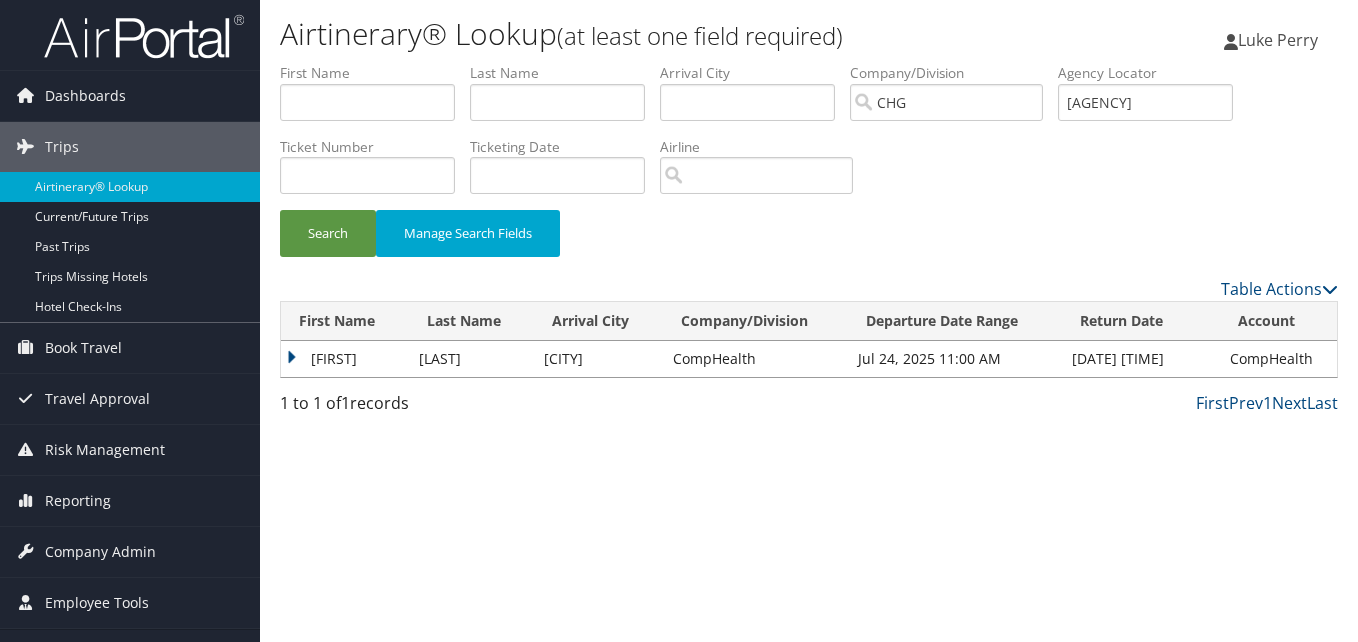 click on "Aleksandra" at bounding box center (345, 359) 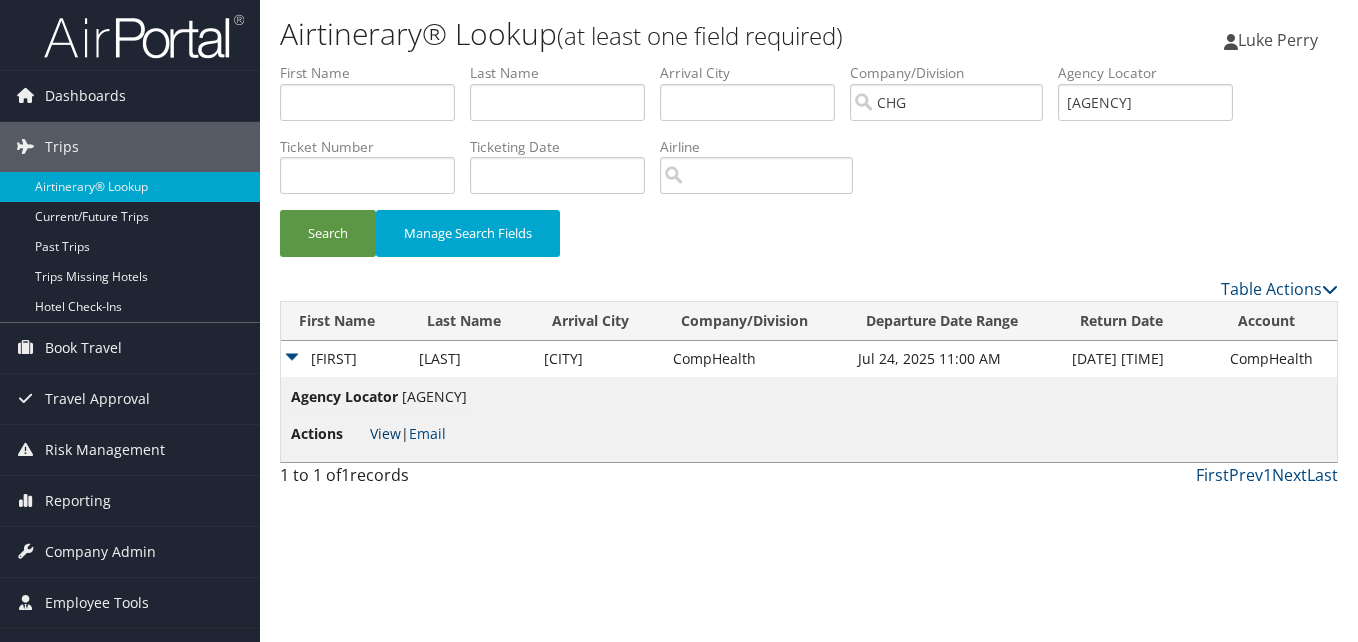 click on "View" at bounding box center (385, 433) 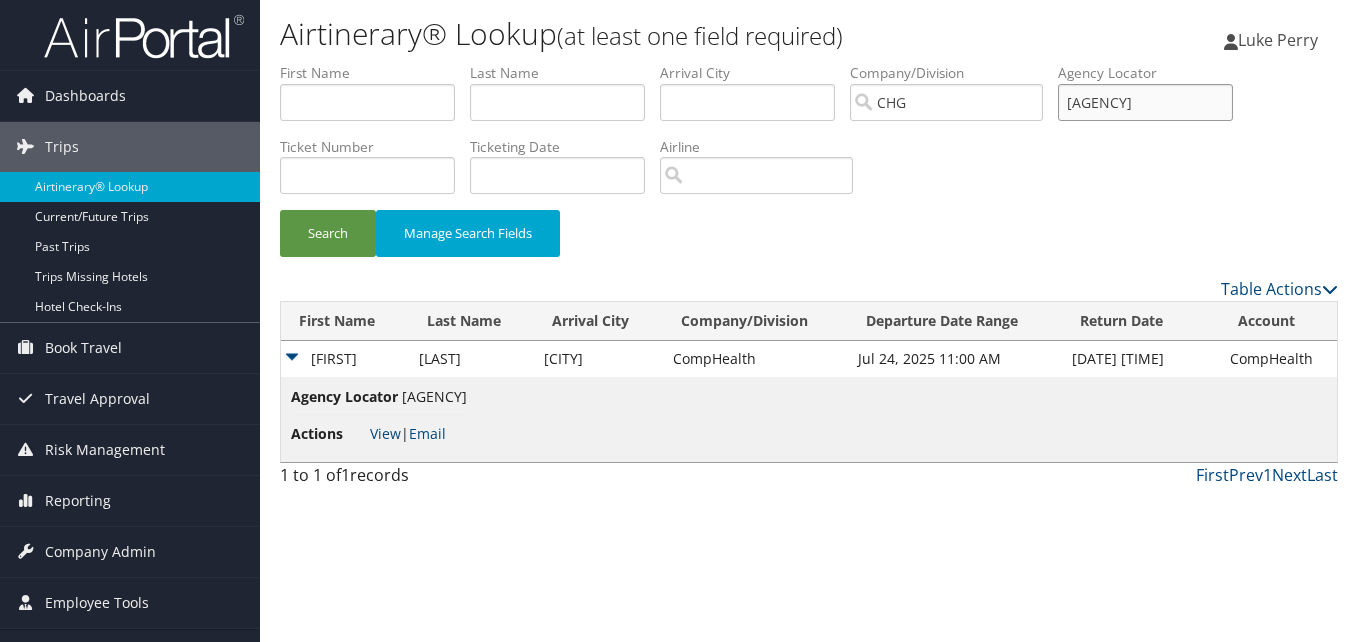 drag, startPoint x: 1200, startPoint y: 102, endPoint x: 1045, endPoint y: 110, distance: 155.20631 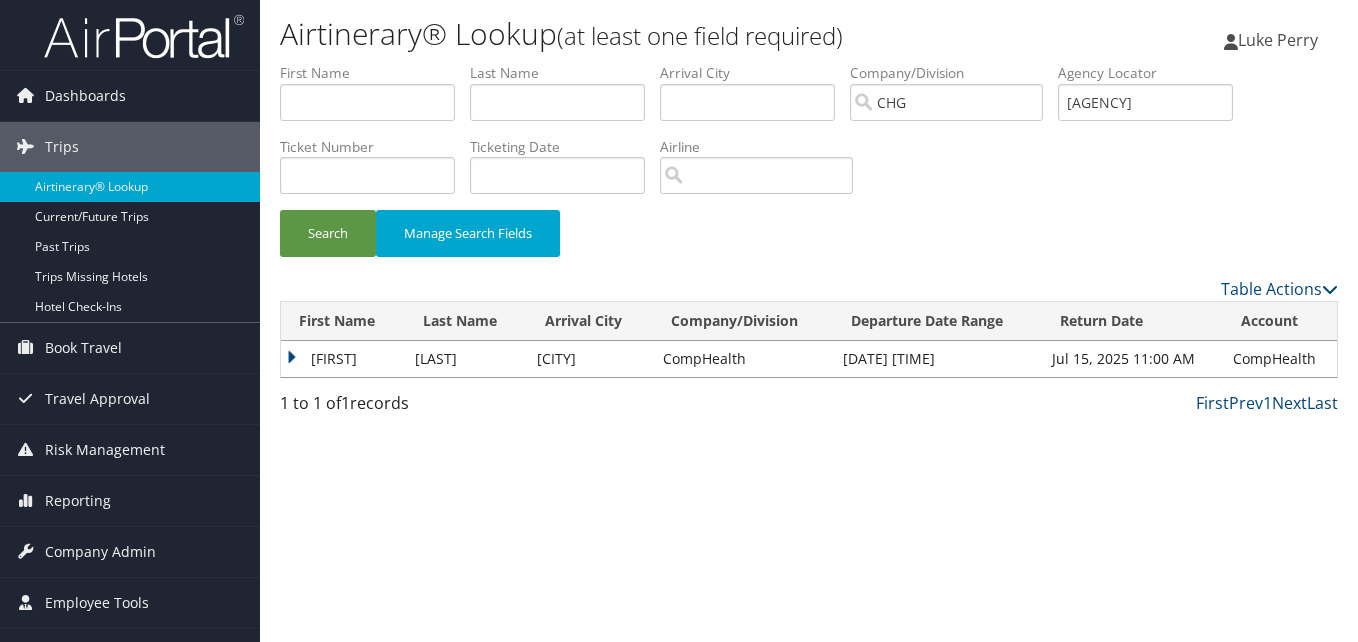 click on "Aleksandra" at bounding box center [343, 359] 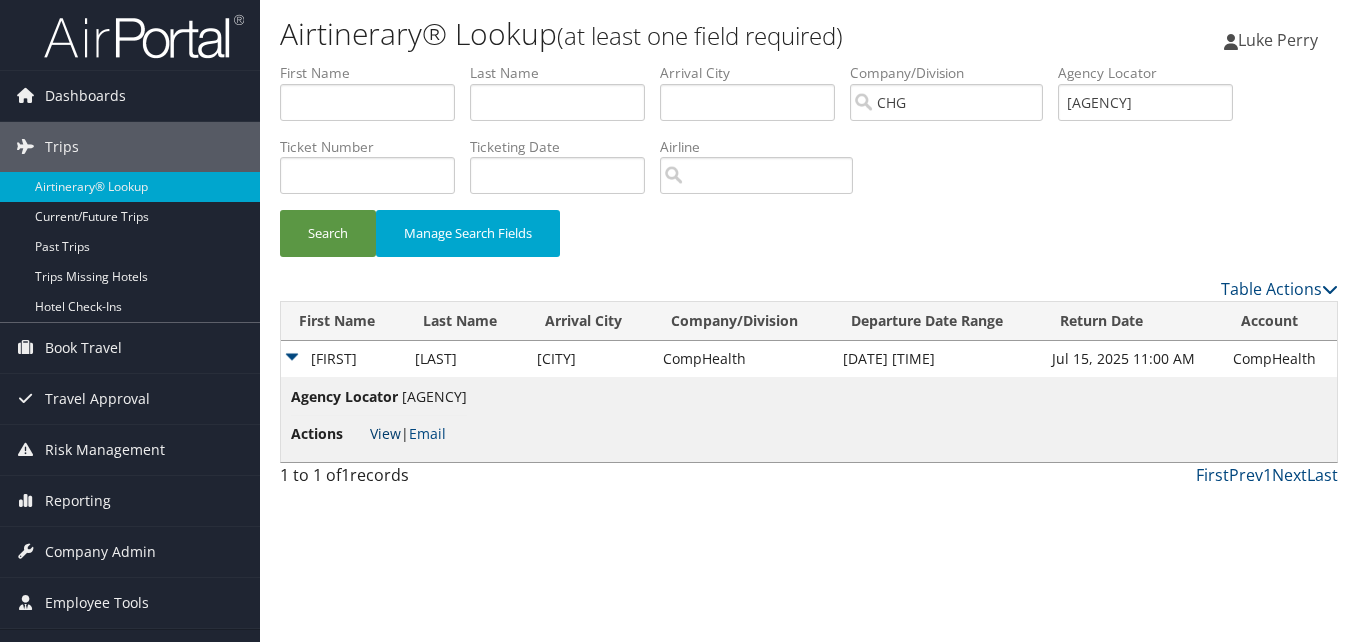 click on "View" at bounding box center [385, 433] 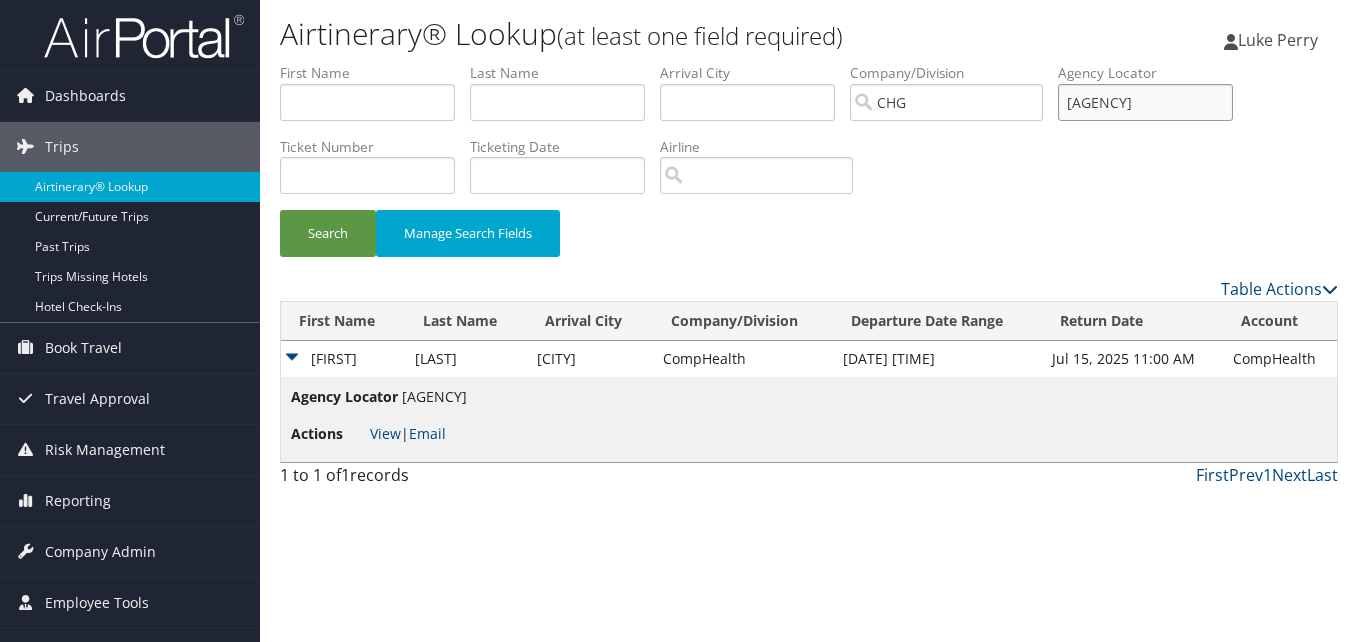 drag, startPoint x: 1169, startPoint y: 100, endPoint x: 802, endPoint y: 109, distance: 367.11035 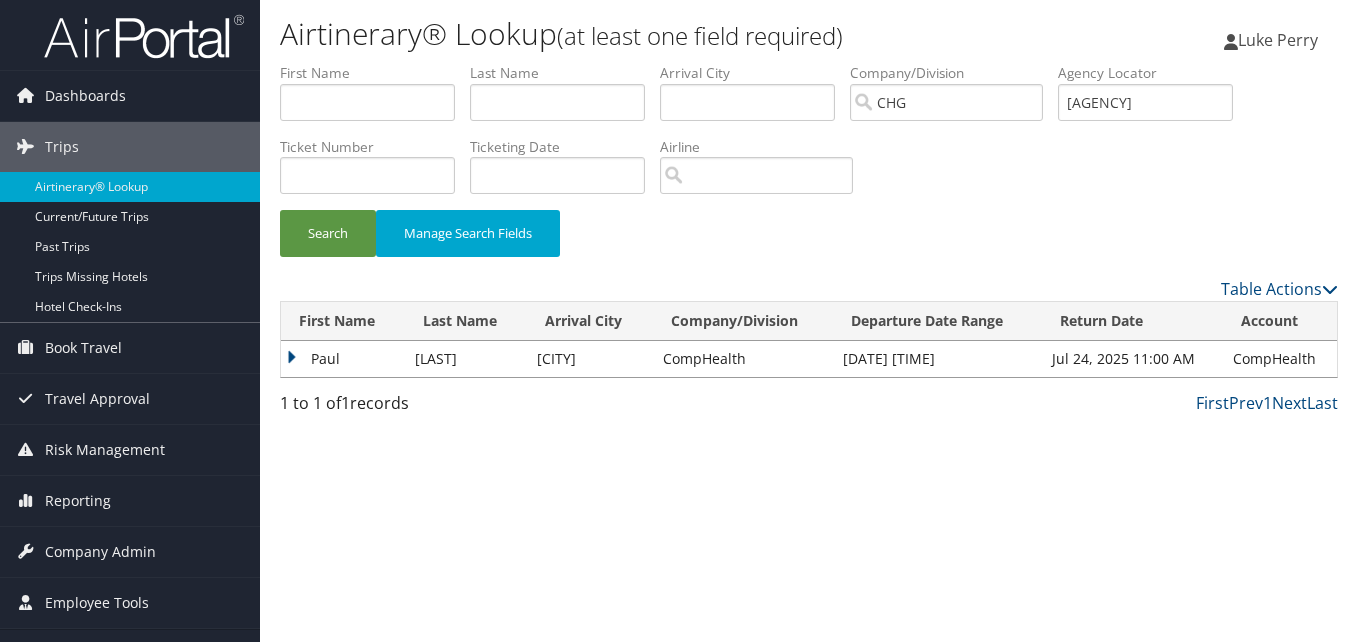 click on "Paul" at bounding box center [343, 359] 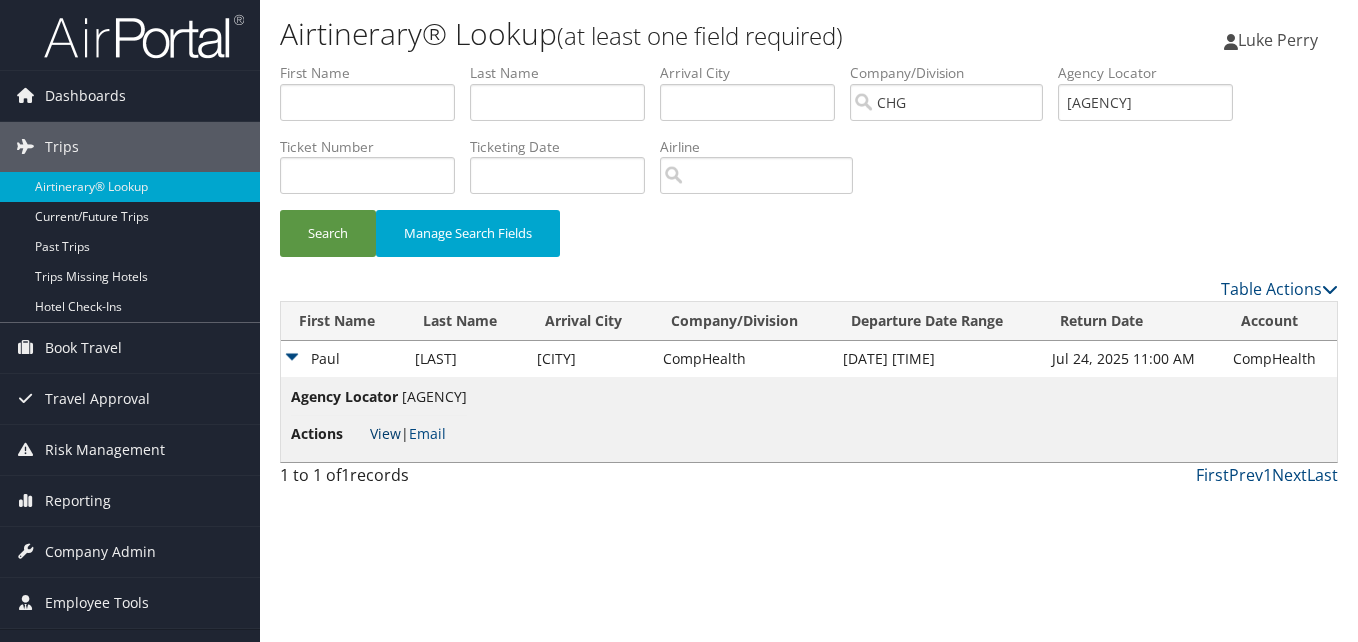 click on "View" at bounding box center [385, 433] 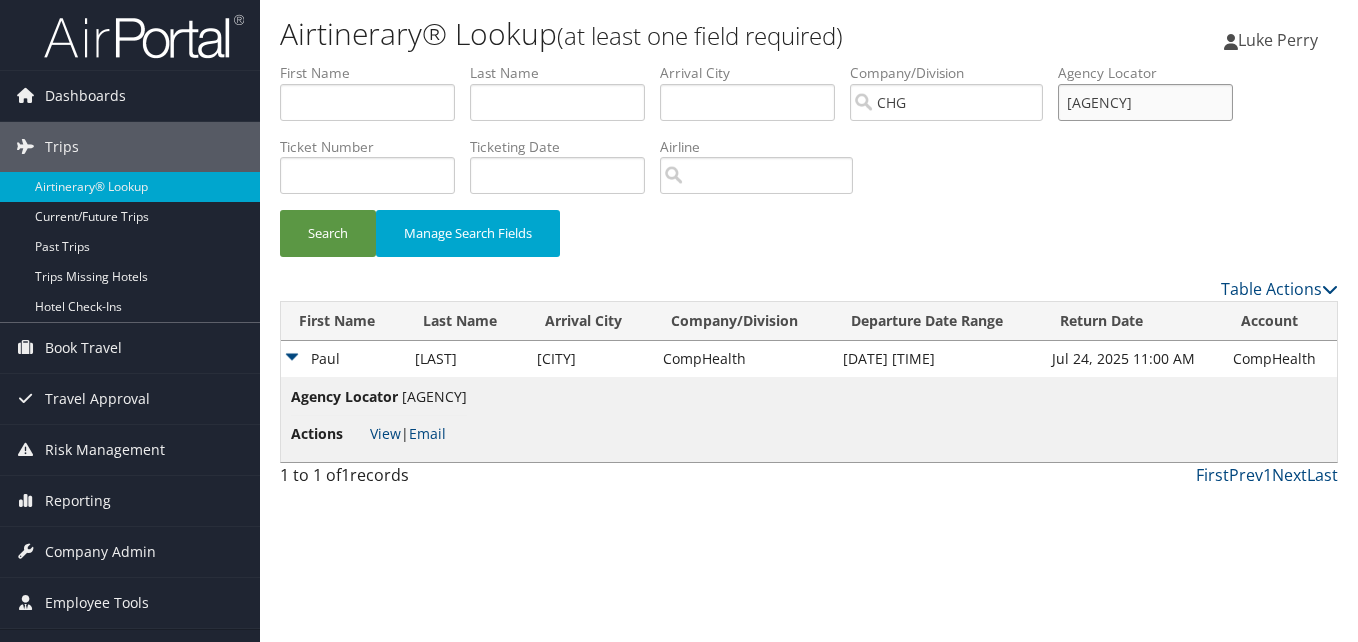 drag, startPoint x: 1230, startPoint y: 113, endPoint x: 1034, endPoint y: 107, distance: 196.09181 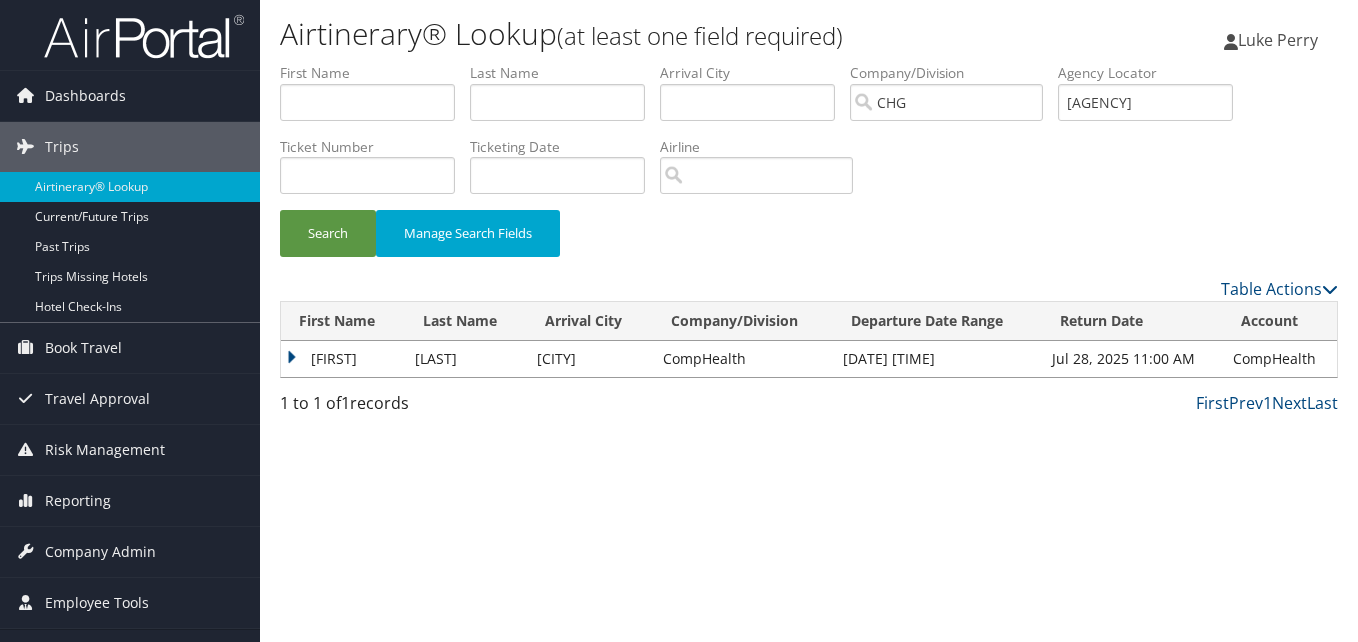 click on "Christiana" at bounding box center (343, 359) 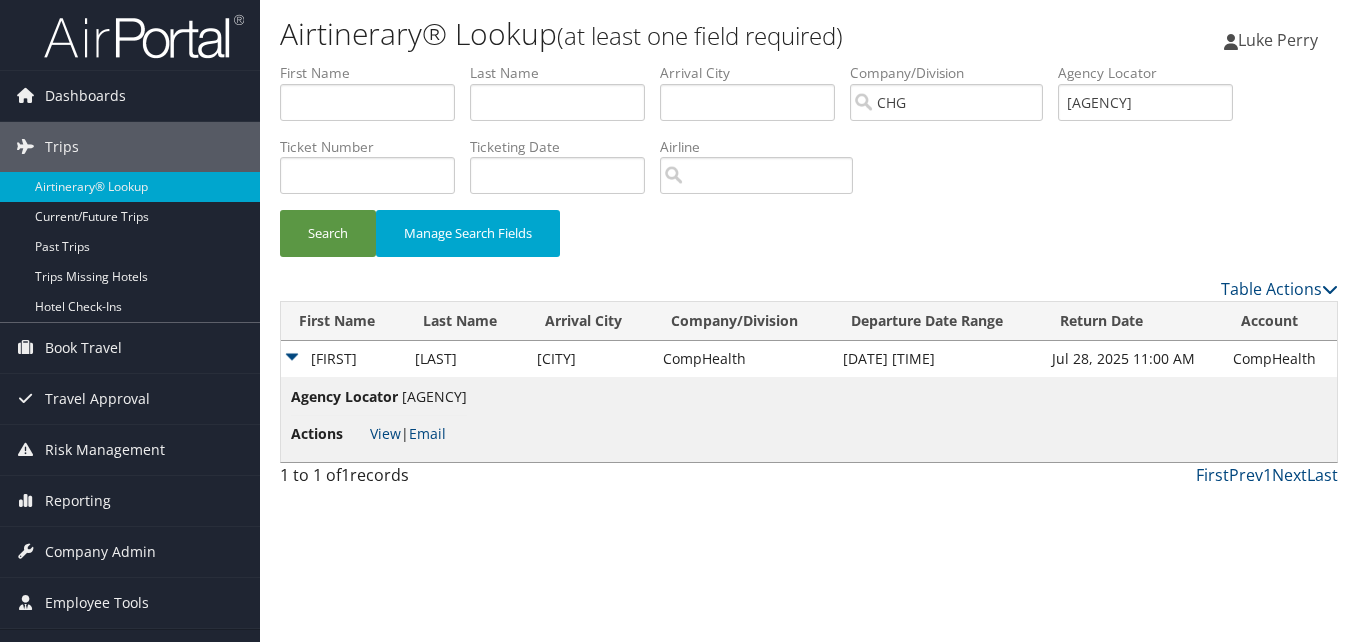 click on "Christiana" at bounding box center [343, 359] 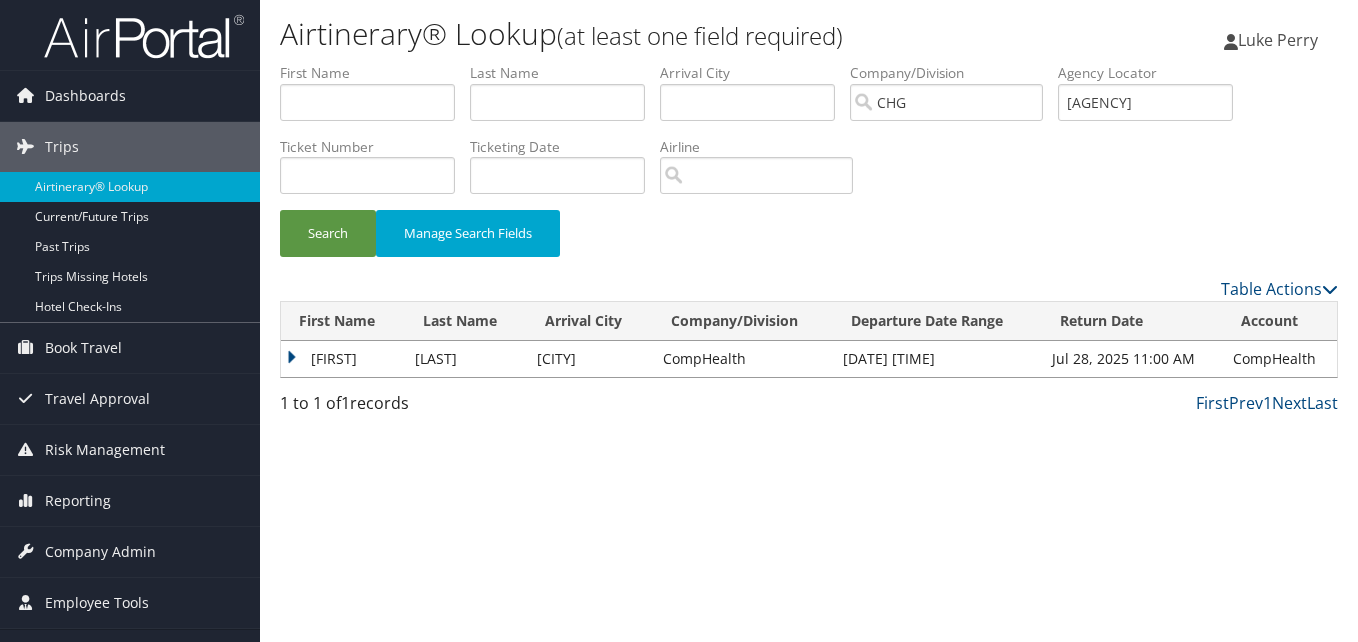 click on "Christiana" at bounding box center [343, 359] 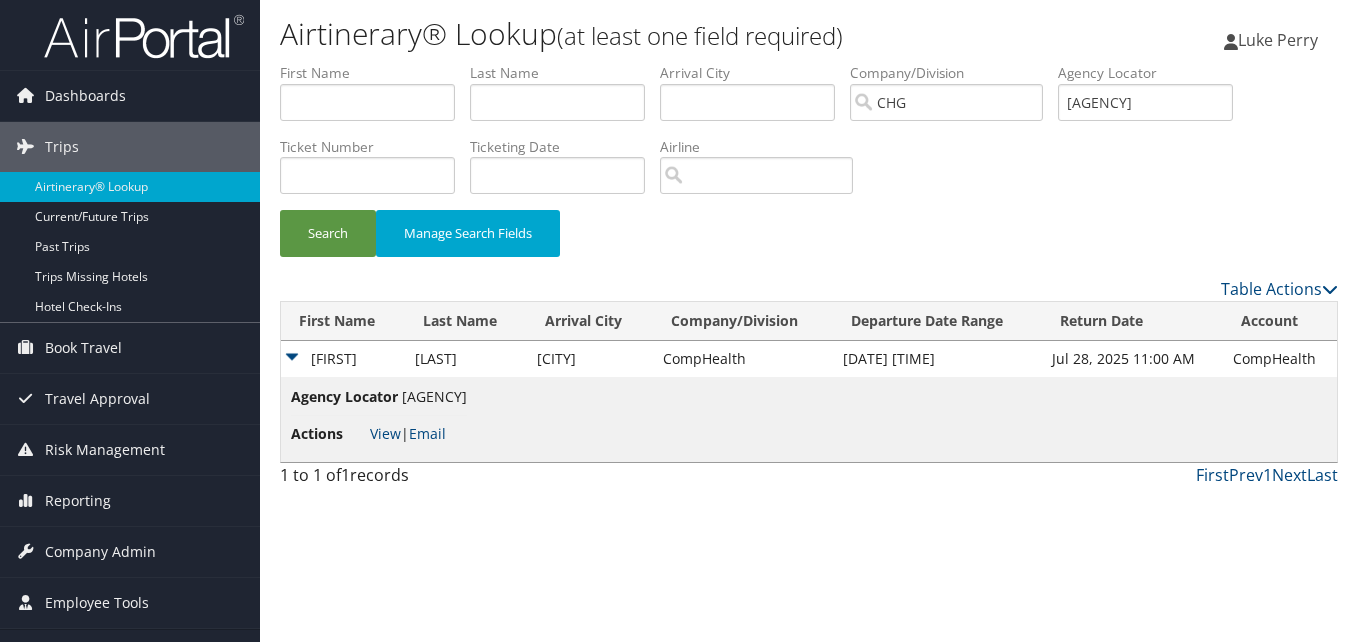 click on "Actions   View  |  Email" at bounding box center (379, 434) 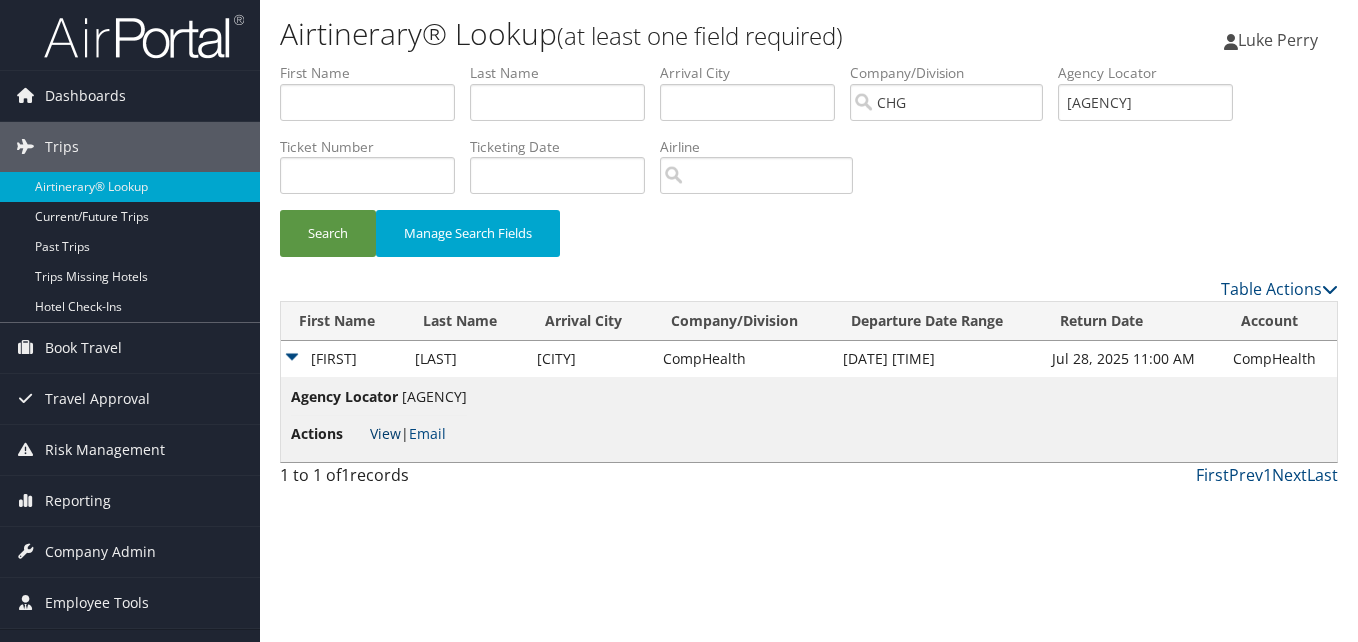 click on "View" at bounding box center (385, 433) 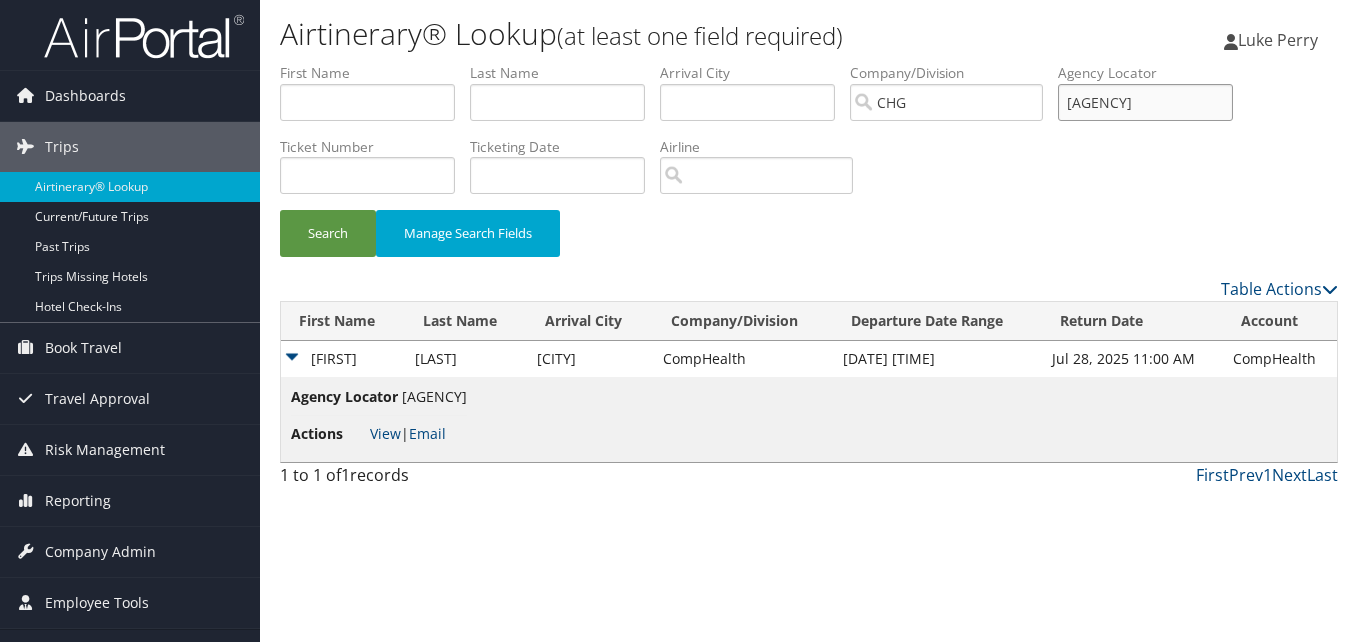drag, startPoint x: 1141, startPoint y: 109, endPoint x: 1085, endPoint y: 118, distance: 56.718605 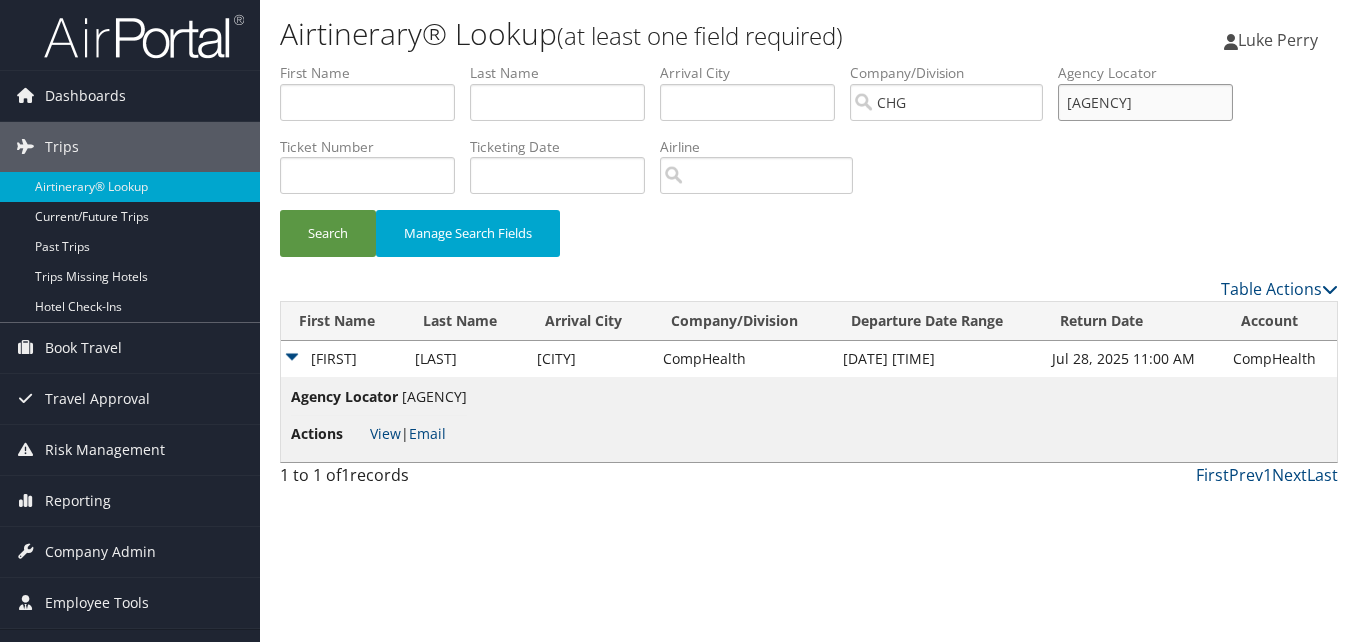 click on "NCQCNX" at bounding box center [1145, 102] 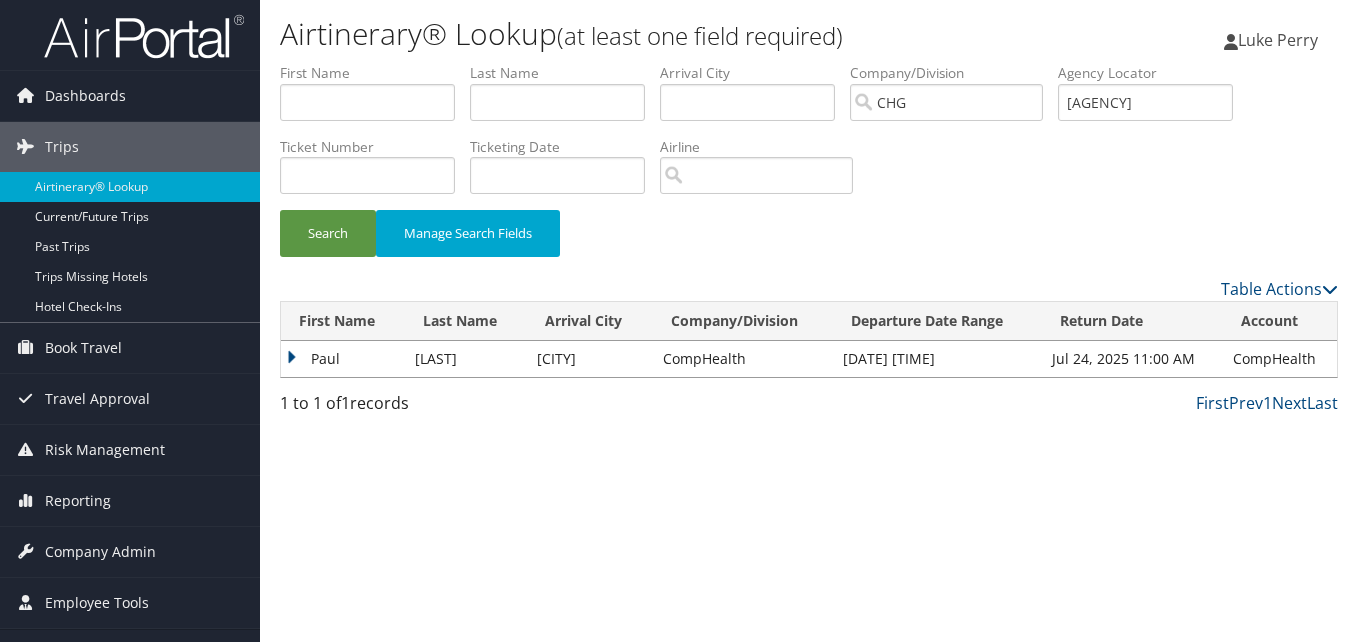 click on "Paul" at bounding box center (343, 359) 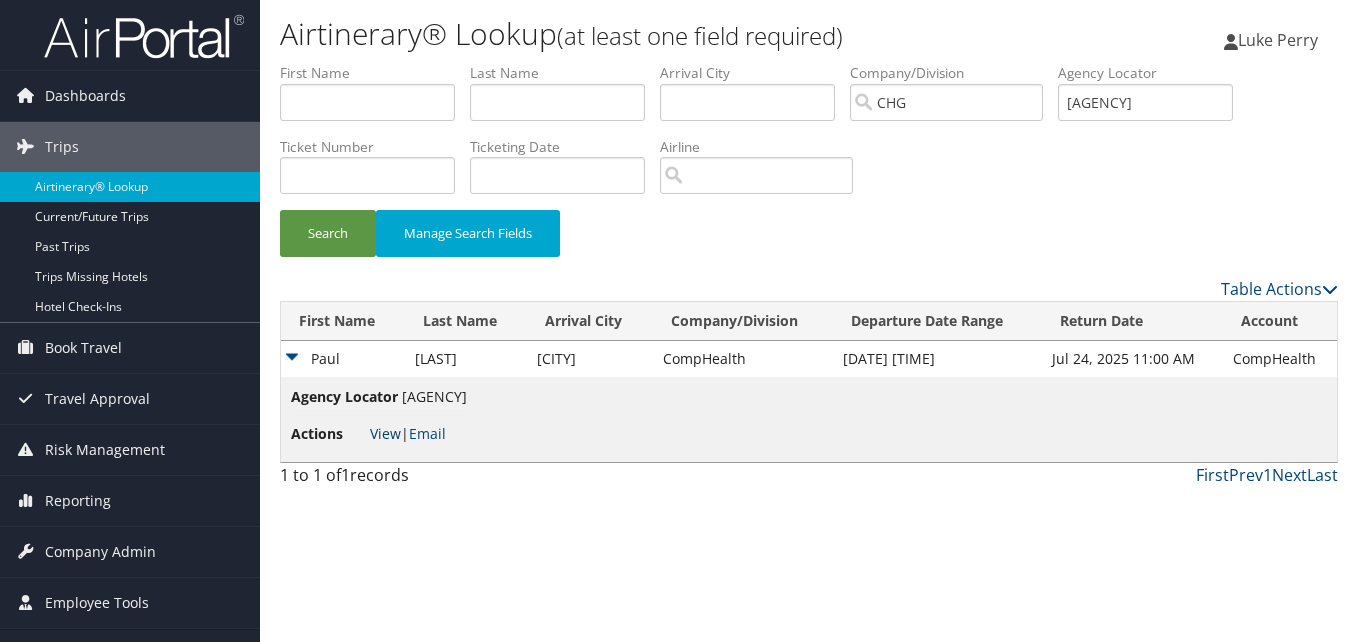 click on "View" at bounding box center [385, 433] 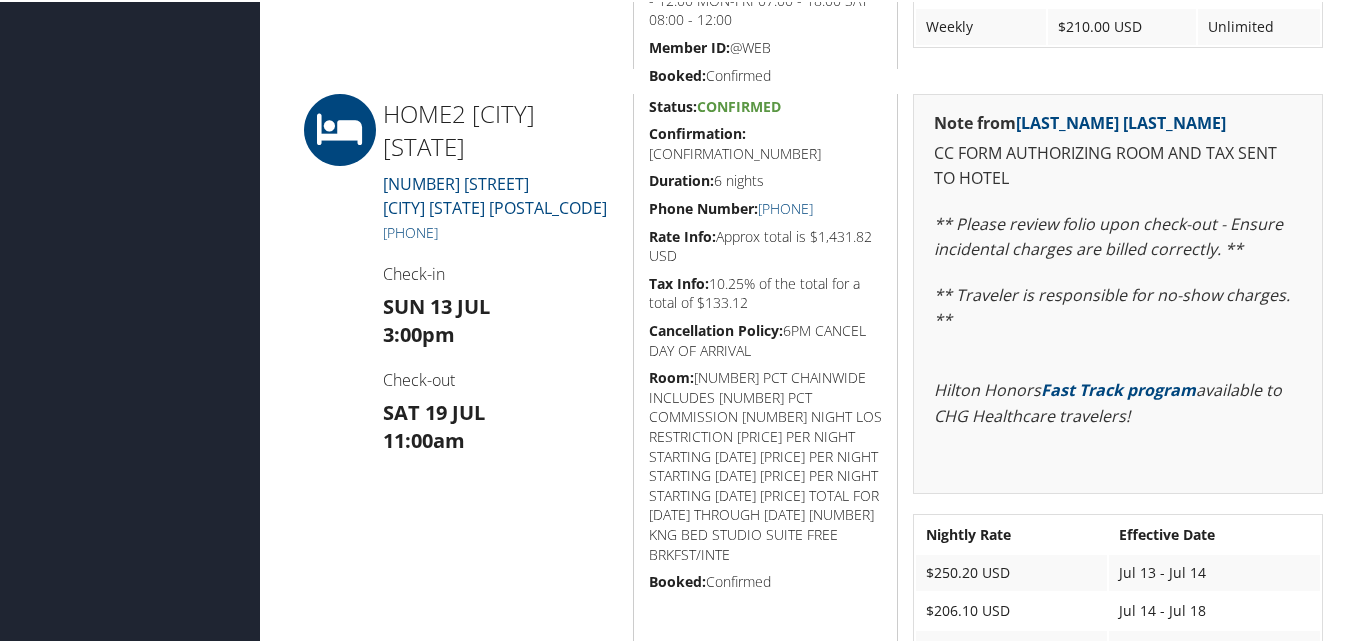 scroll, scrollTop: 900, scrollLeft: 0, axis: vertical 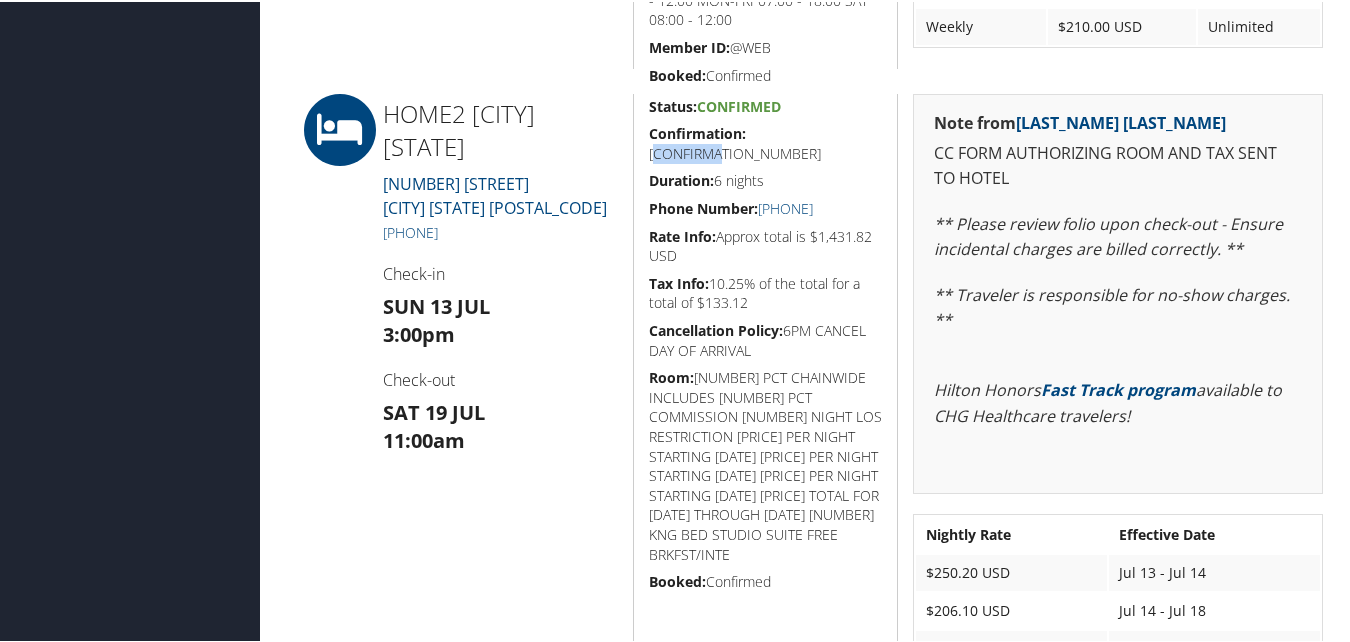 click on "Confirmation:  53627817" at bounding box center (766, 141) 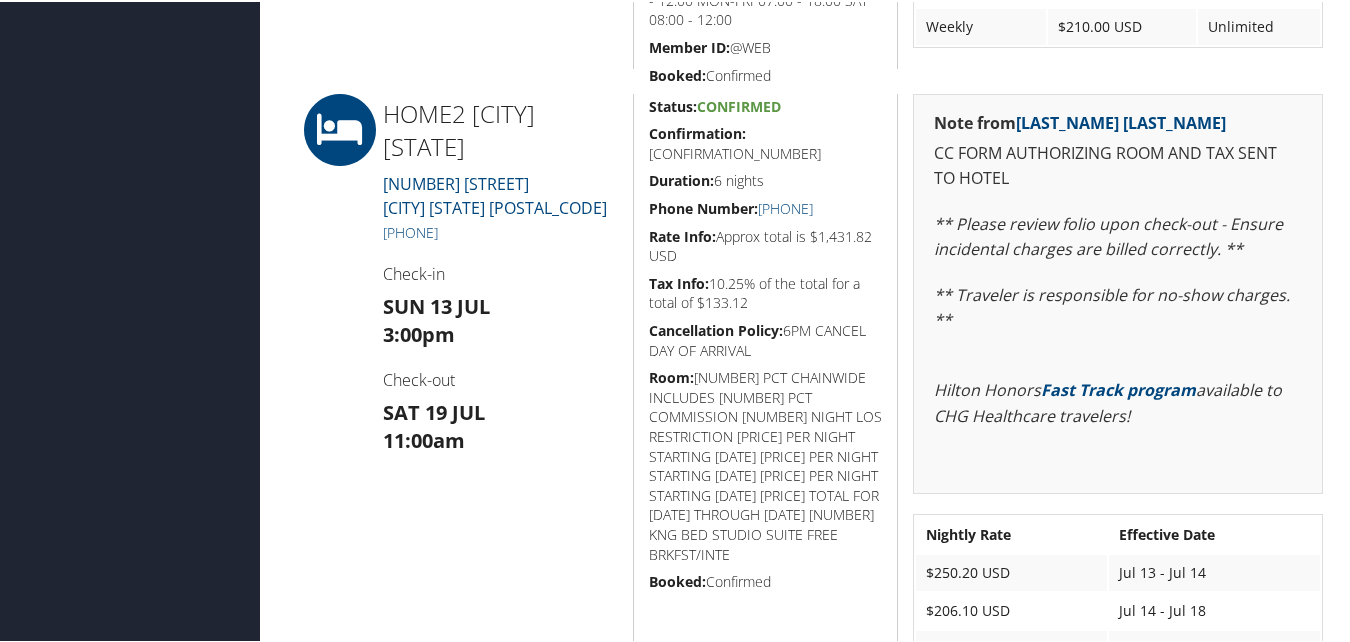 click on "Confirmation:" at bounding box center [697, 131] 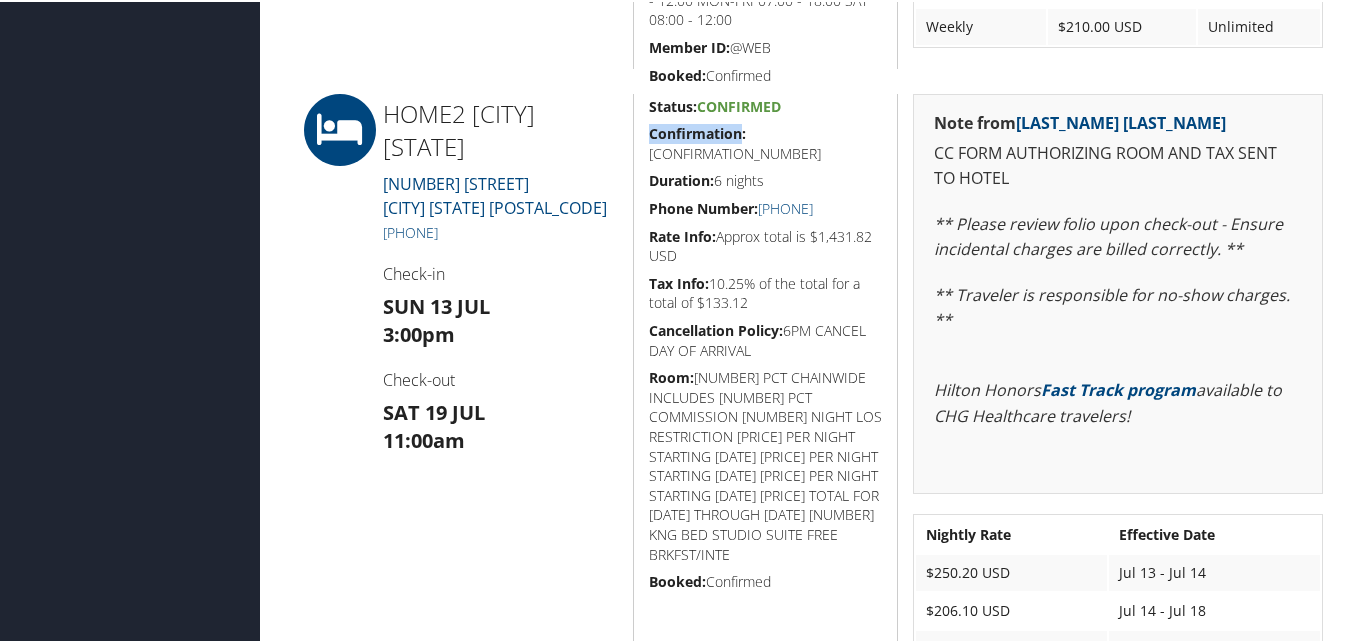 click on "Confirmation:" at bounding box center (697, 131) 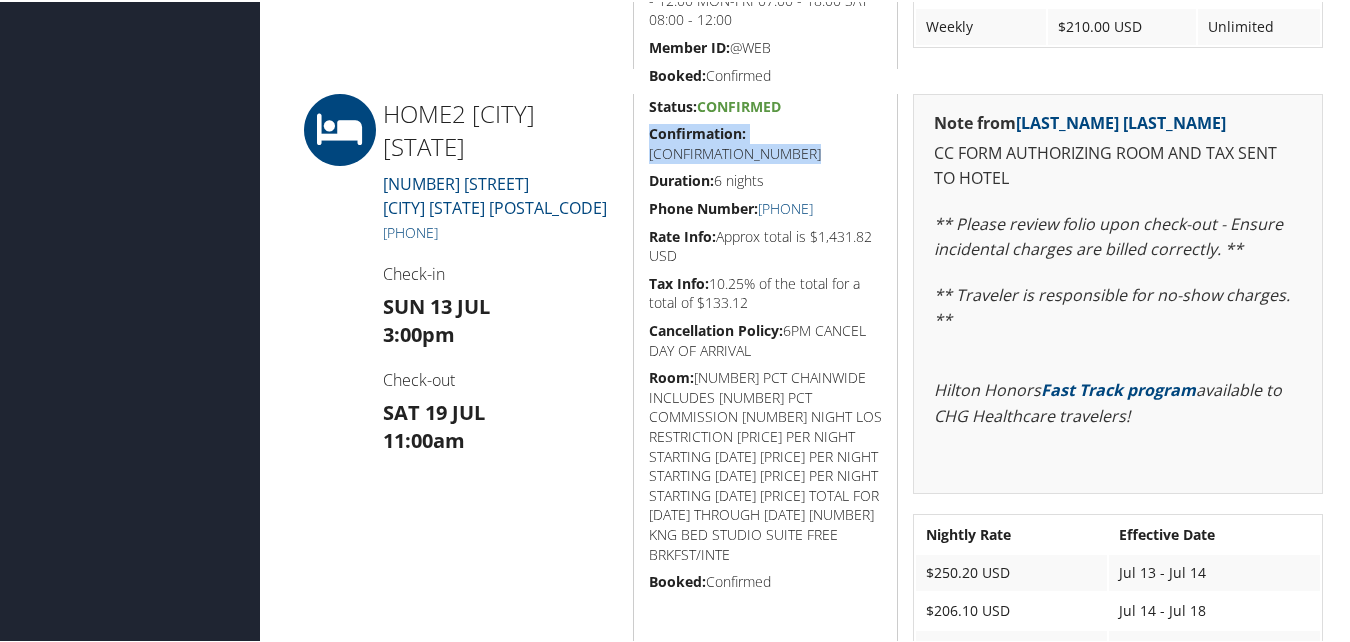 click on "Confirmation:" at bounding box center (697, 131) 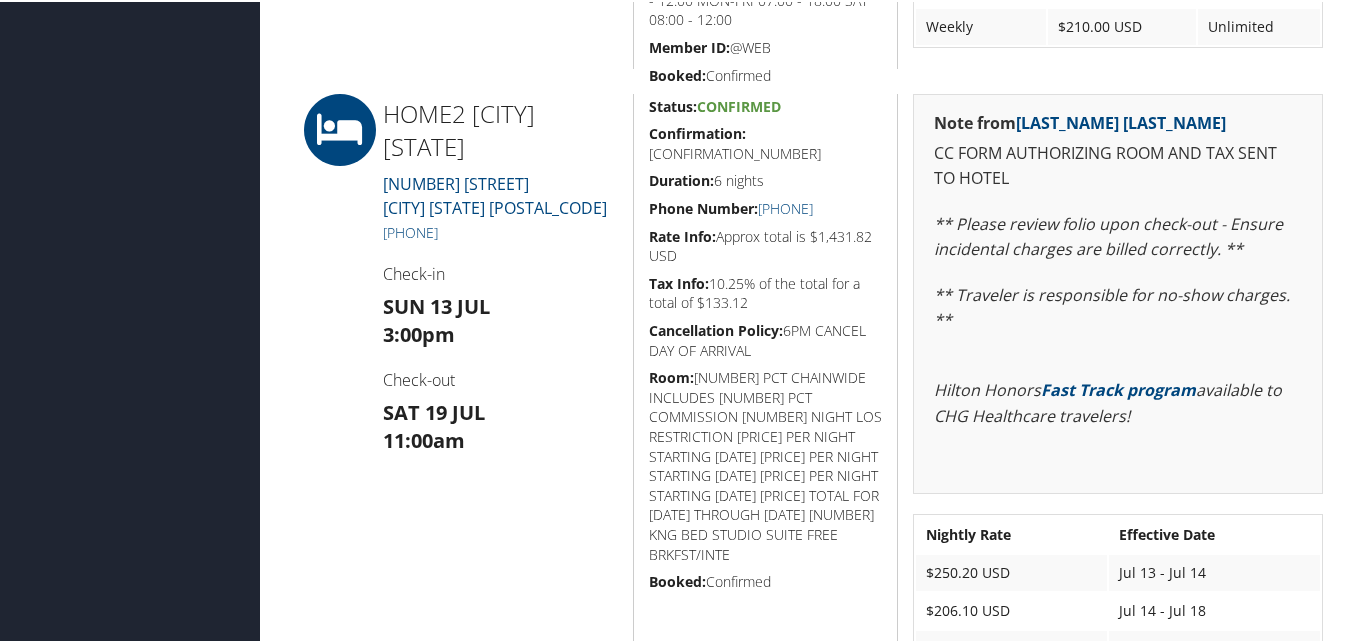 click on "Check-in" at bounding box center [500, 272] 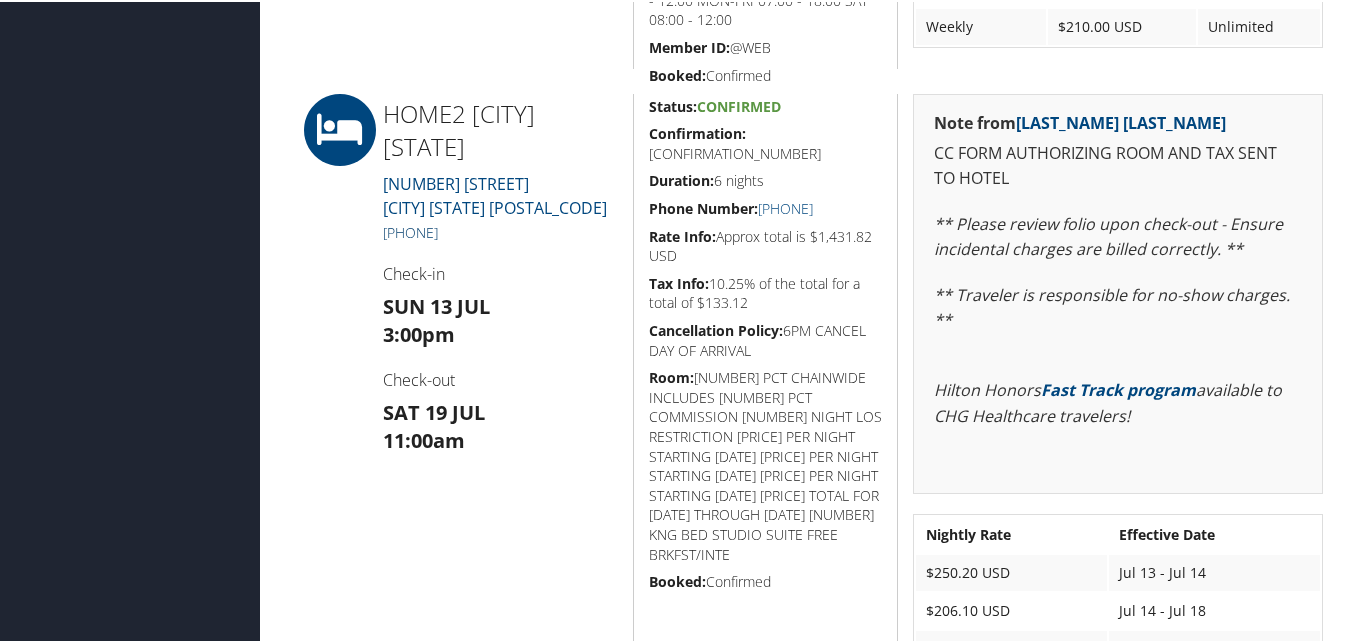 drag, startPoint x: 500, startPoint y: 224, endPoint x: 404, endPoint y: 228, distance: 96.0833 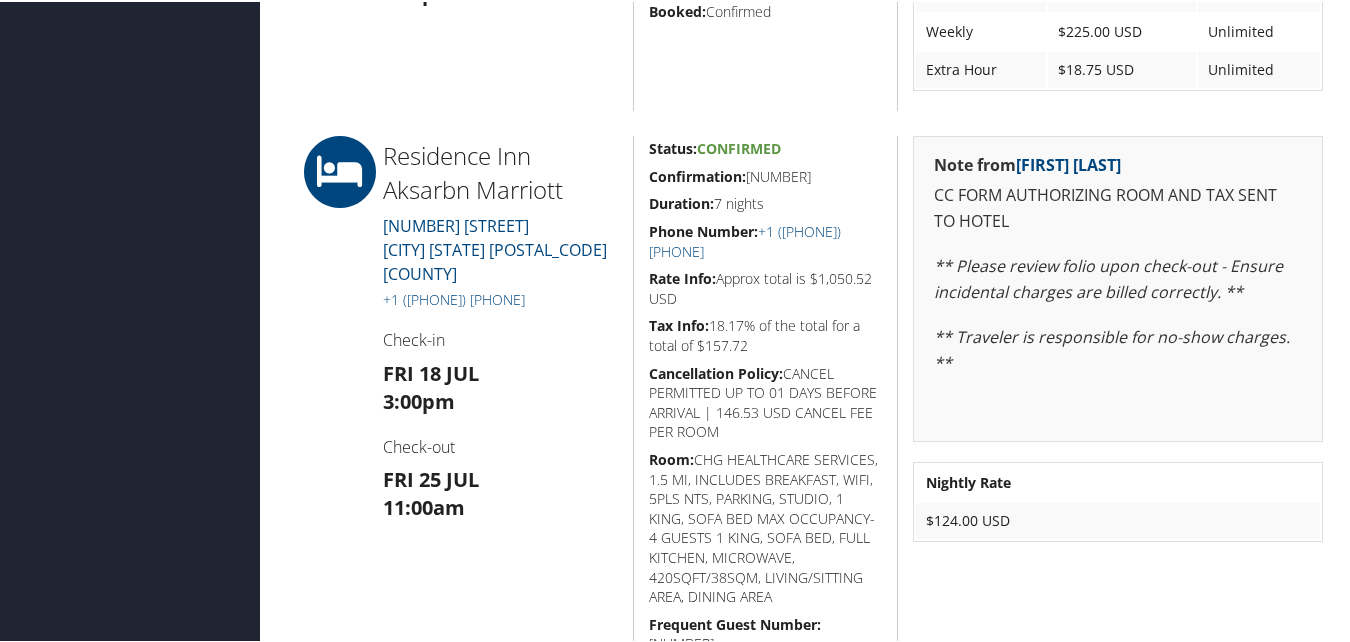 scroll, scrollTop: 800, scrollLeft: 0, axis: vertical 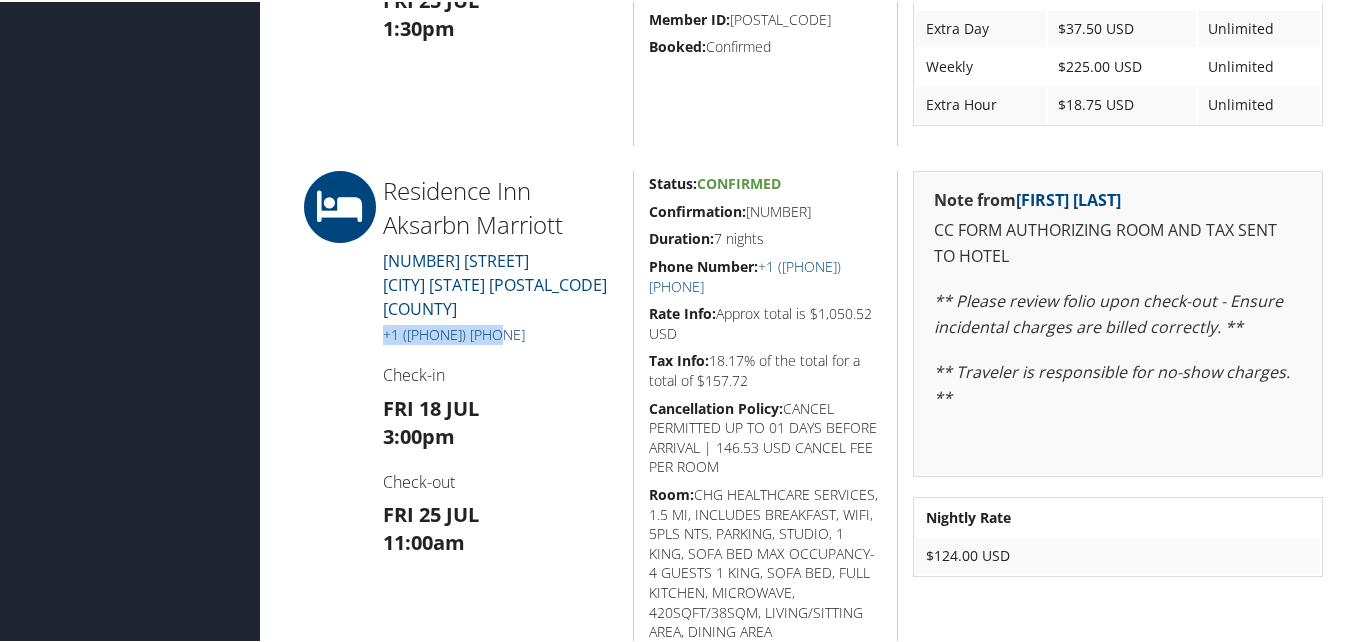 drag, startPoint x: 509, startPoint y: 311, endPoint x: 386, endPoint y: 314, distance: 123.03658 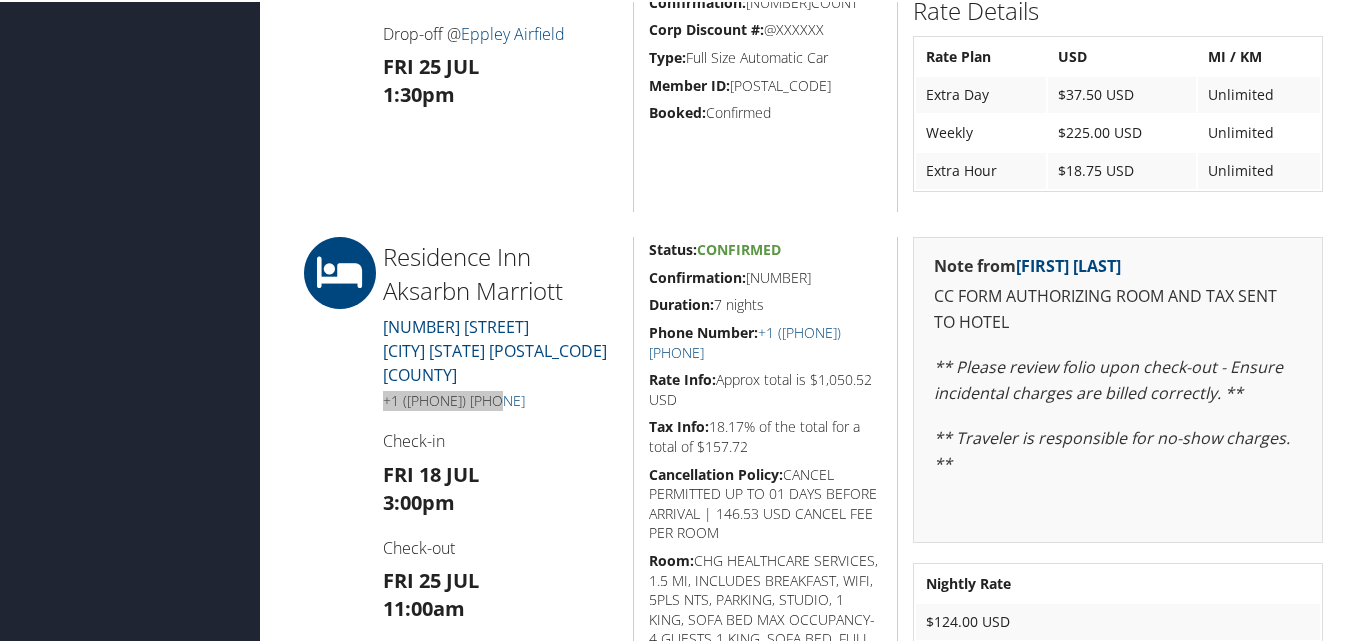 scroll, scrollTop: 700, scrollLeft: 0, axis: vertical 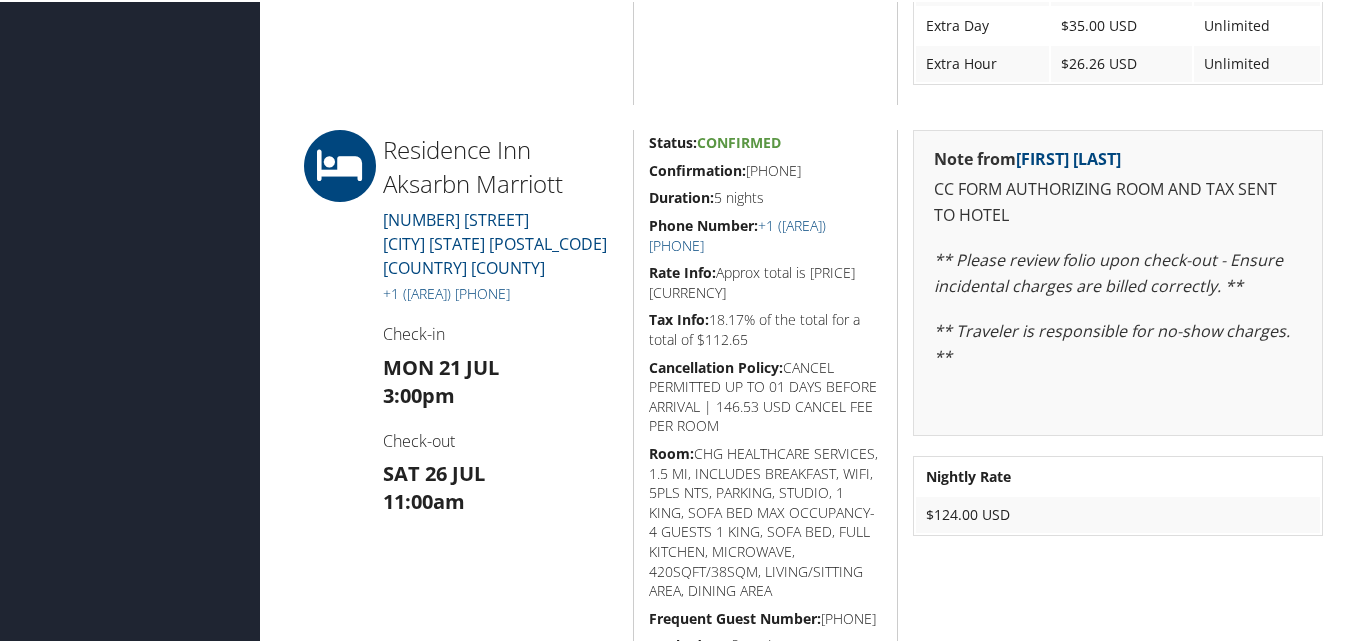 click on "Confirmation:" at bounding box center (697, 168) 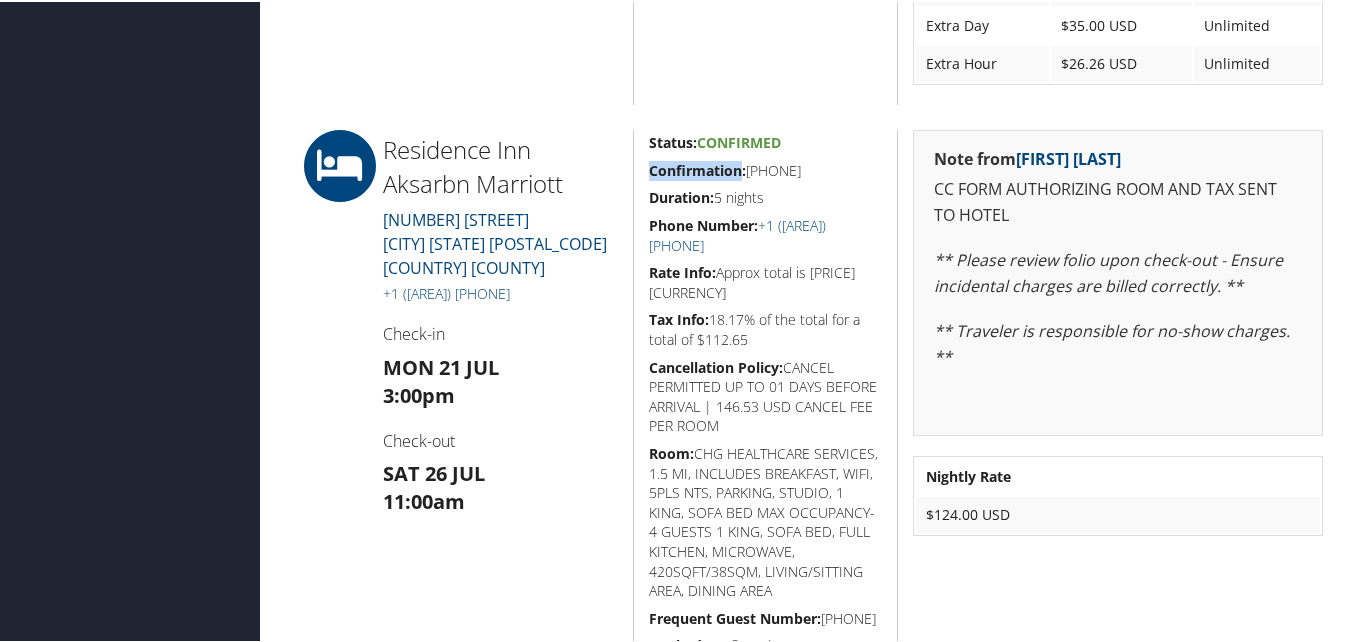 click on "Confirmation:" at bounding box center [697, 168] 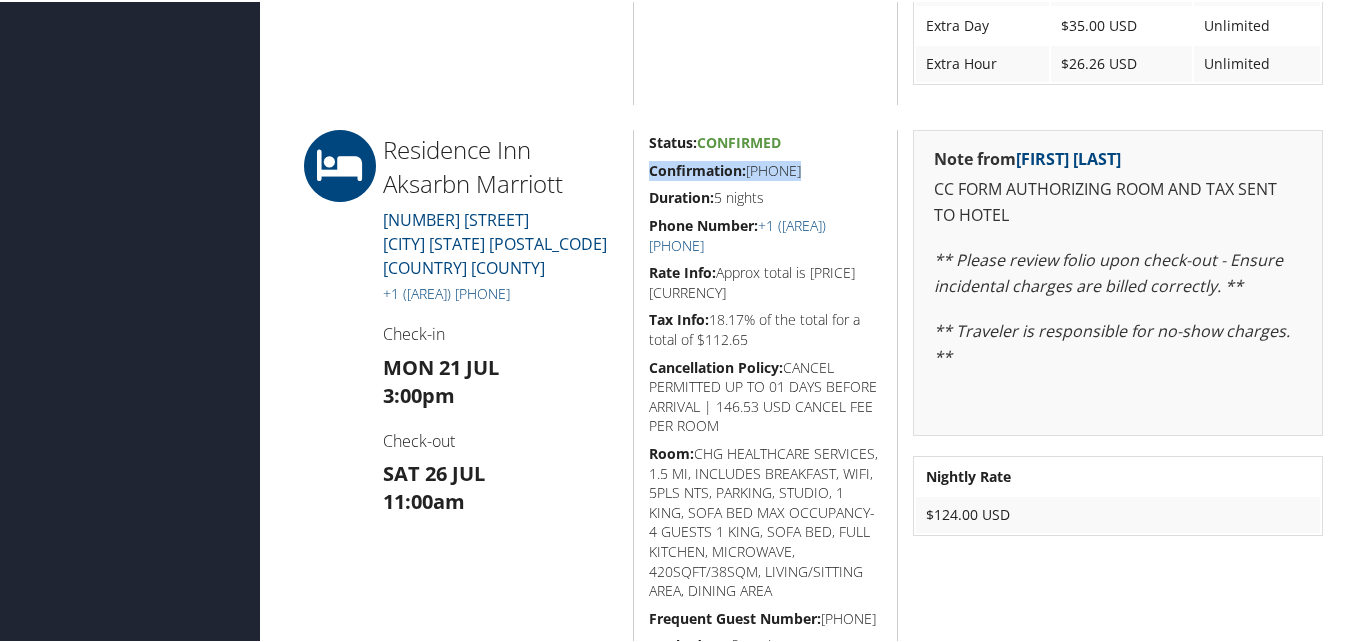 click on "Confirmation:" at bounding box center (697, 168) 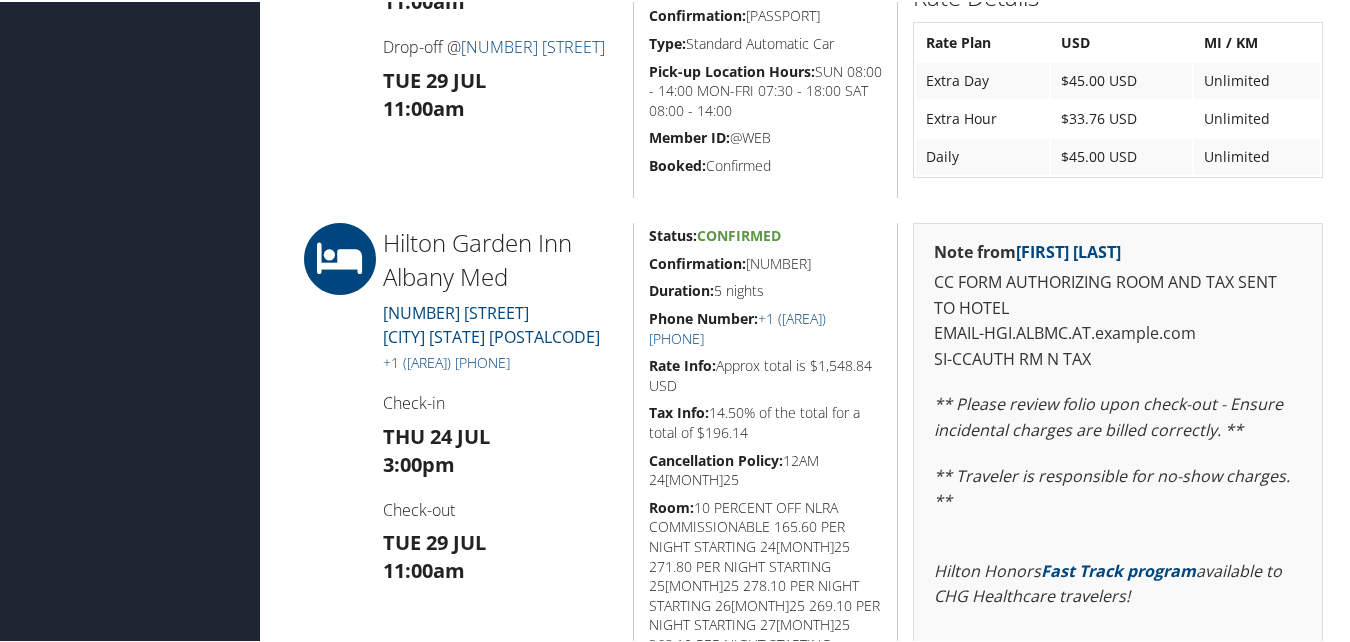 scroll, scrollTop: 800, scrollLeft: 0, axis: vertical 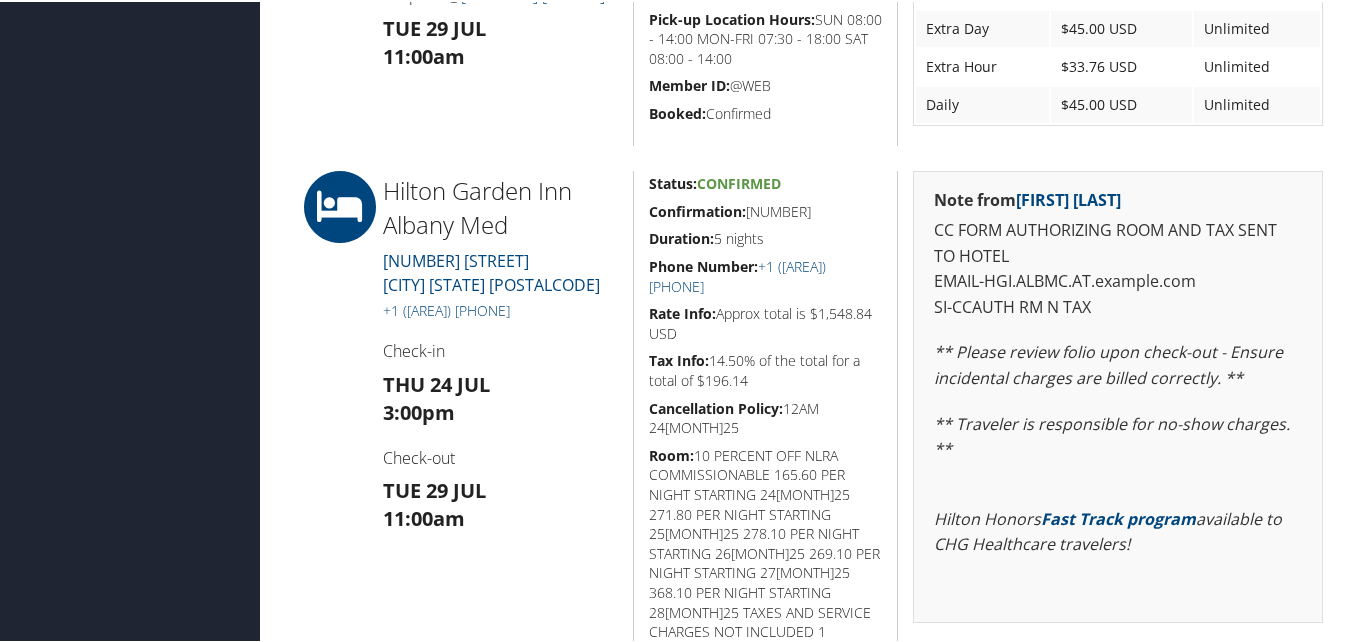 click on "Confirmation:  [NUMBER]" at bounding box center [766, 210] 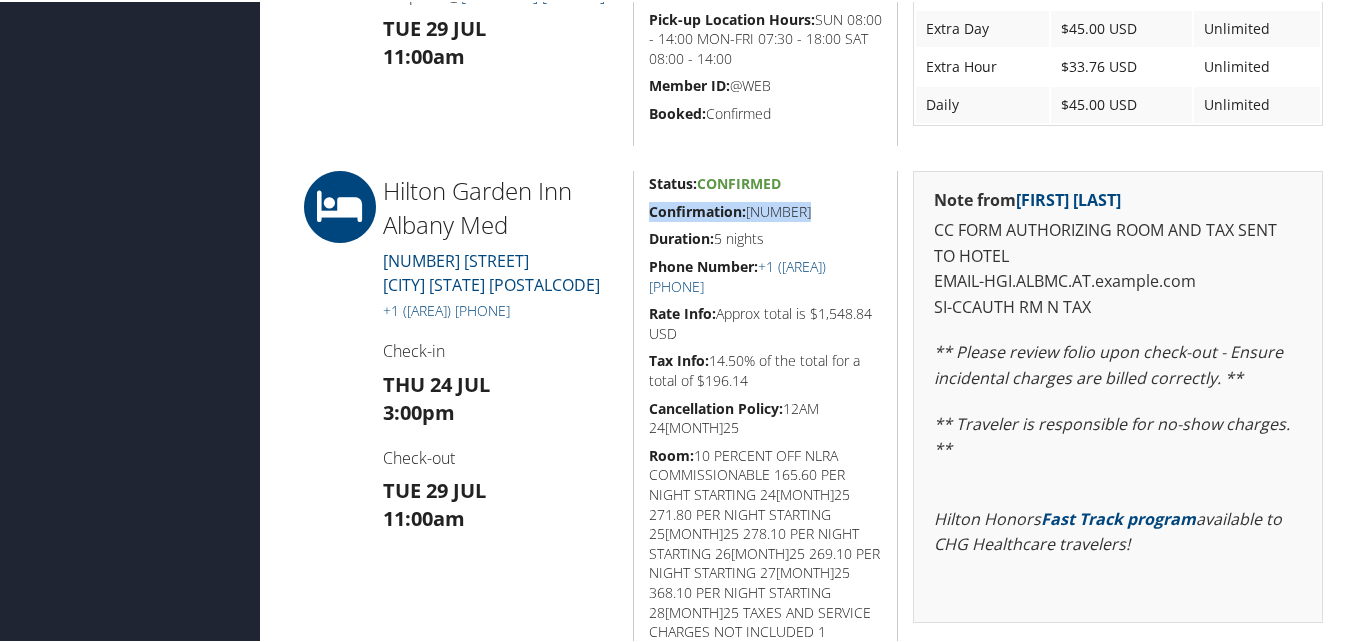 click on "Confirmation:  3293628959" at bounding box center (766, 210) 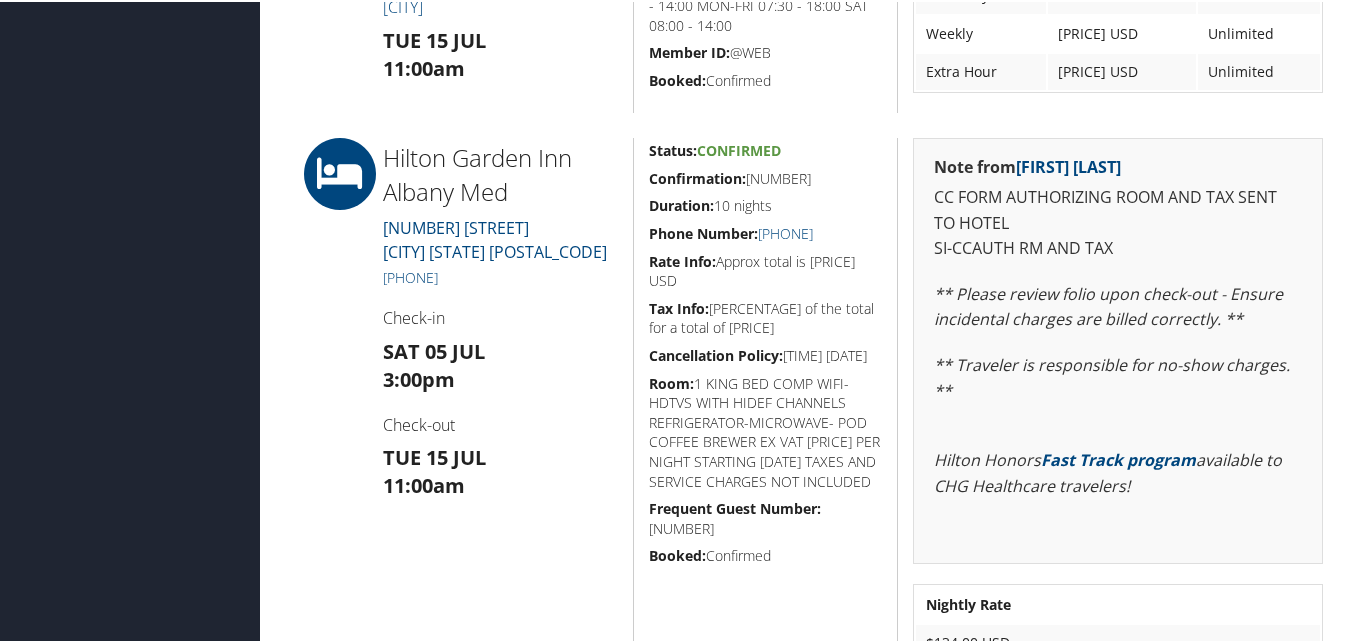scroll, scrollTop: 900, scrollLeft: 0, axis: vertical 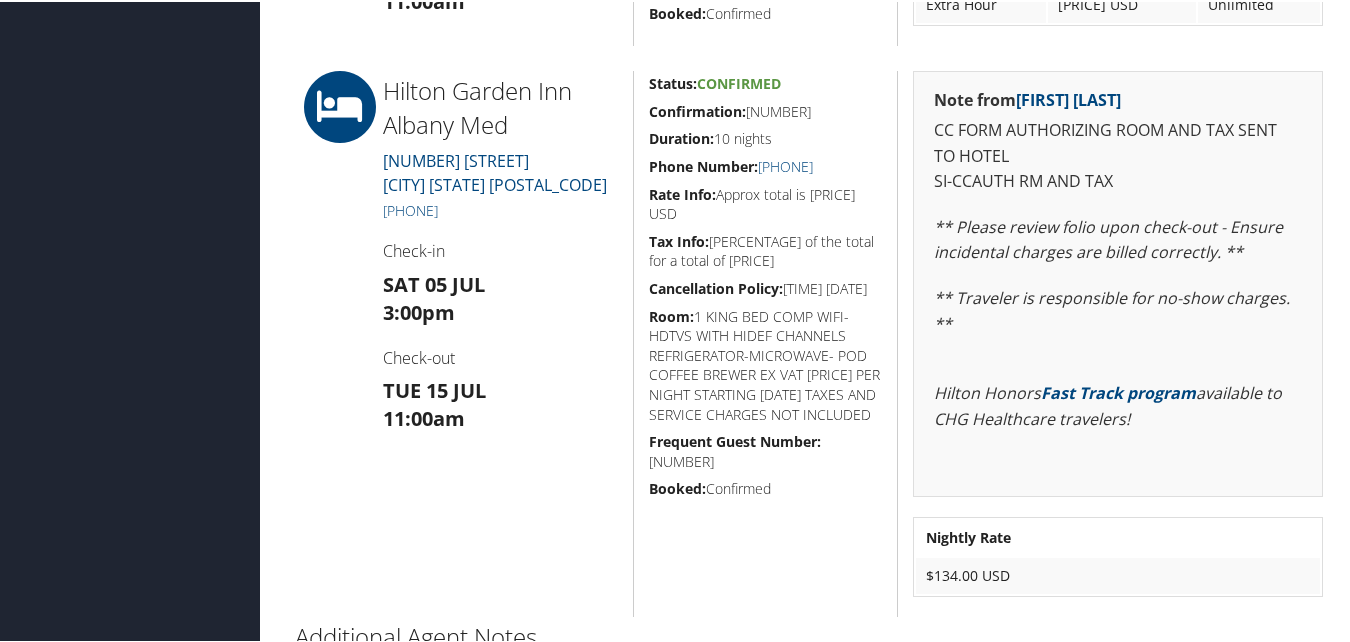 click on "Confirmation: [NUMBER]" at bounding box center [766, 110] 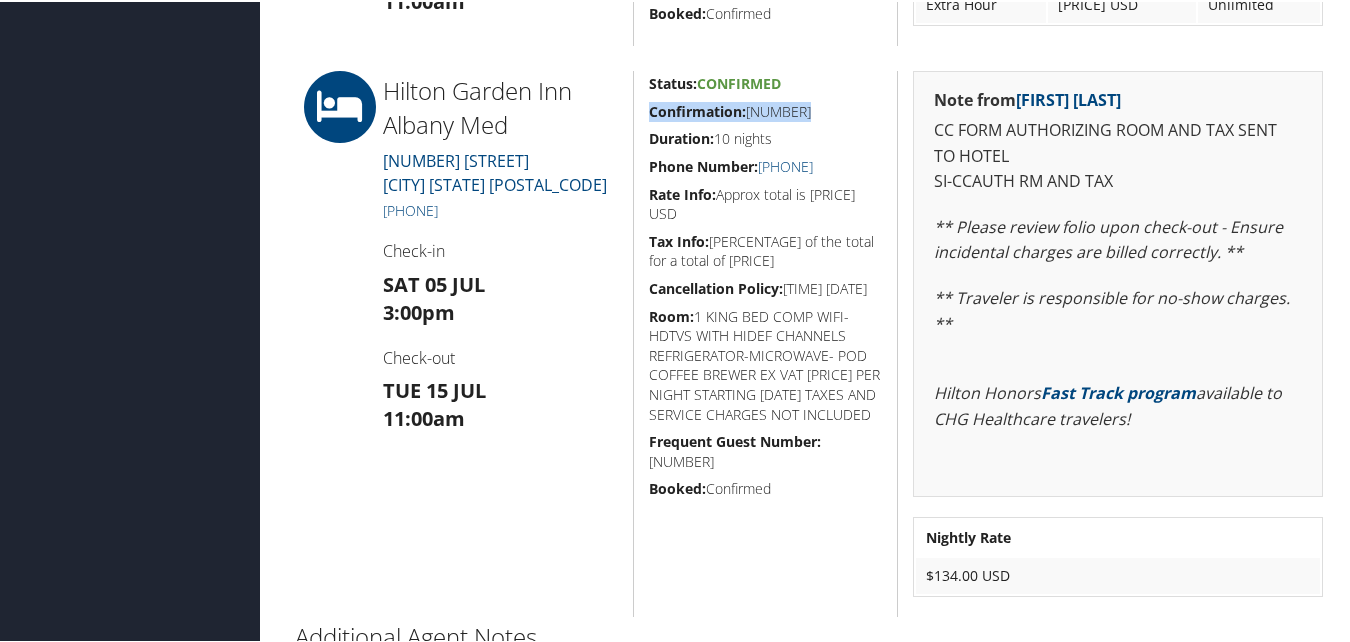 click on "Confirmation:  3274574203" at bounding box center (766, 110) 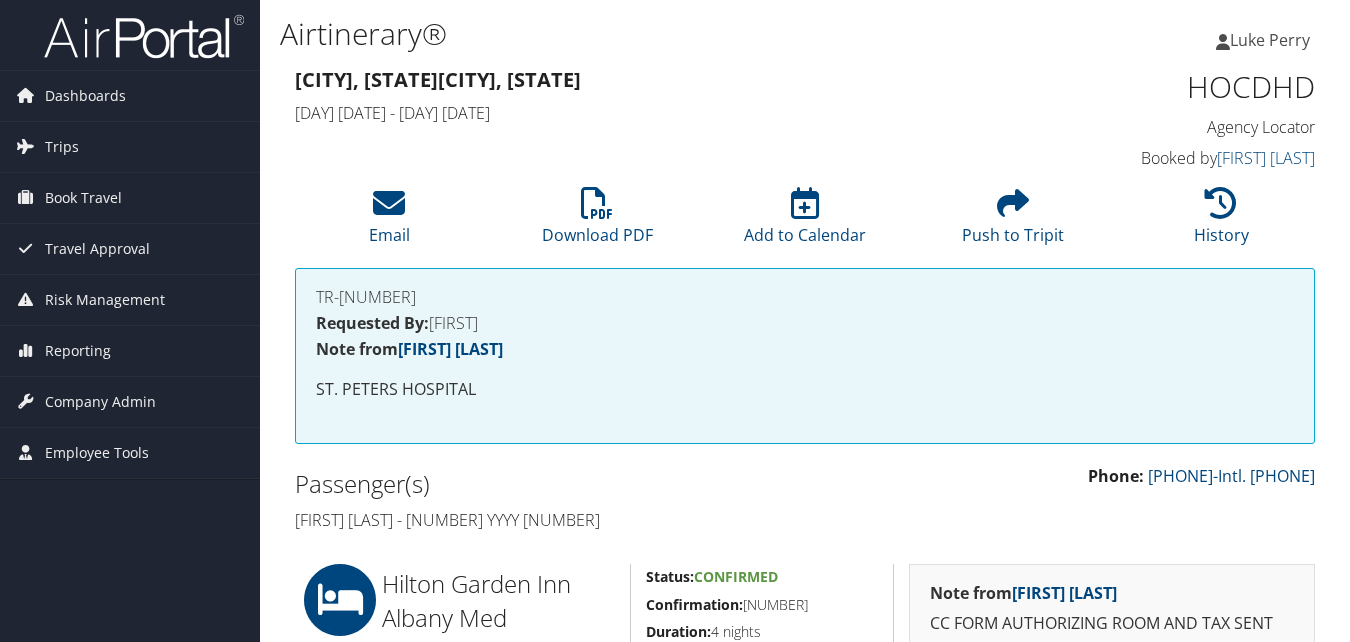 scroll, scrollTop: 0, scrollLeft: 0, axis: both 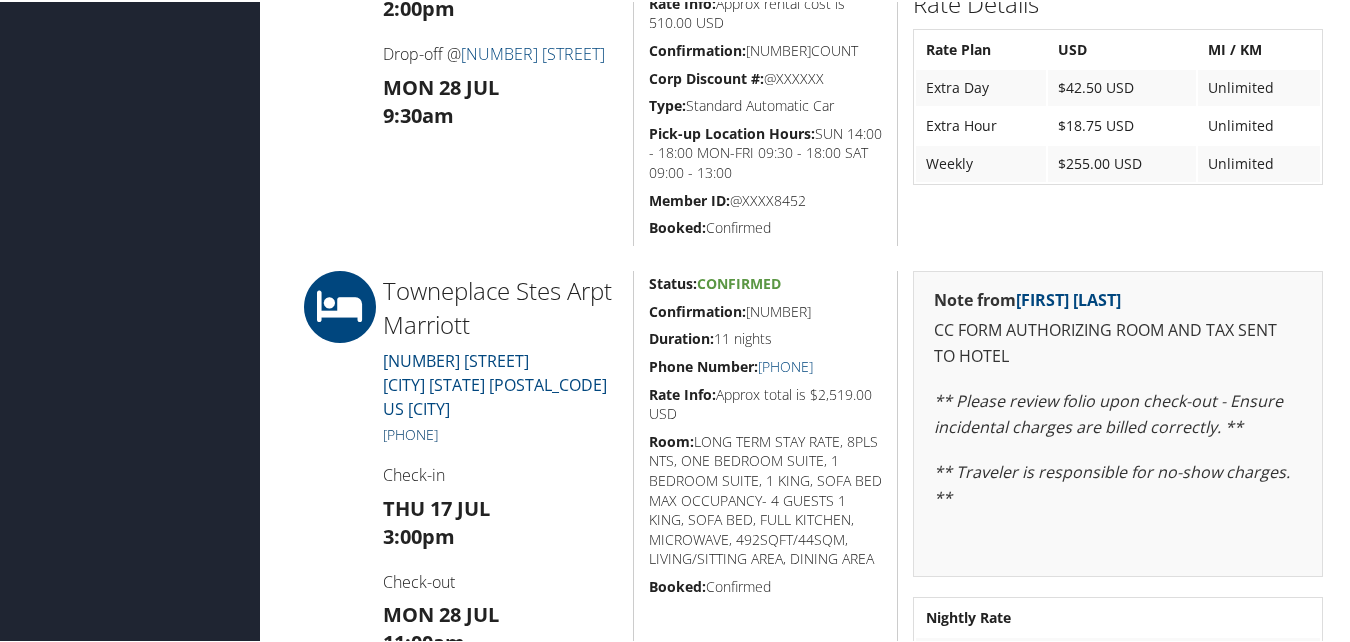 drag, startPoint x: 515, startPoint y: 409, endPoint x: 405, endPoint y: 416, distance: 110.2225 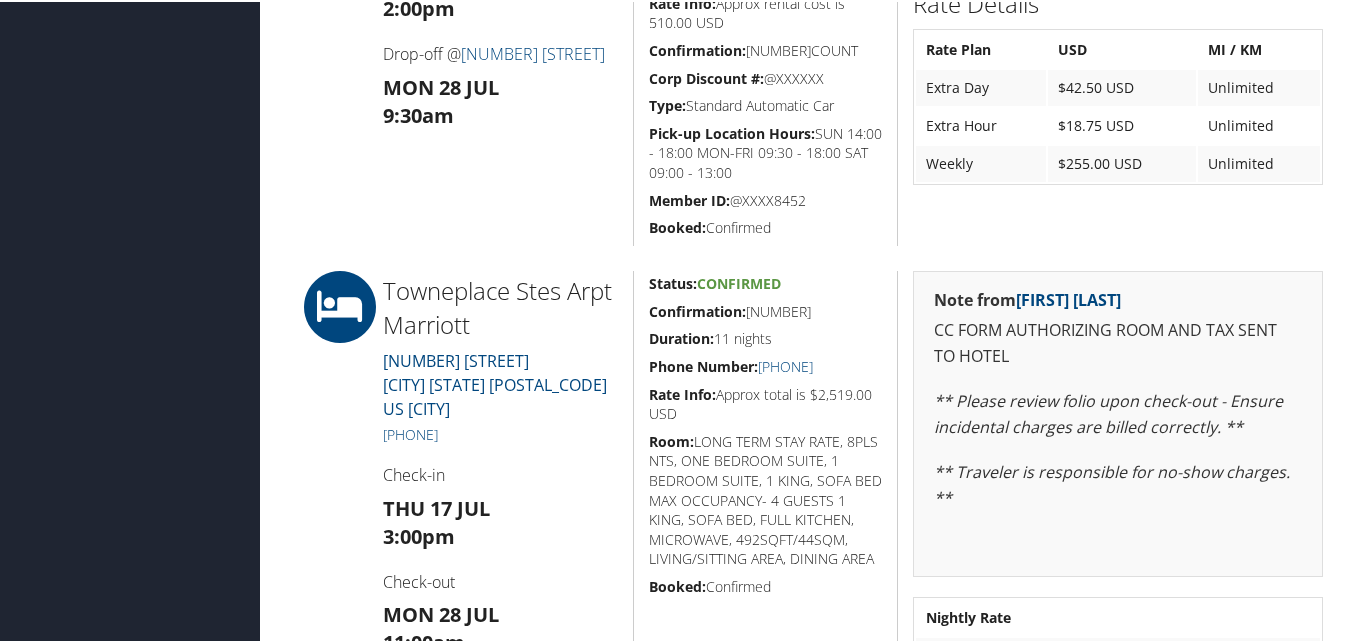 click on "Confirmation:" at bounding box center (697, 309) 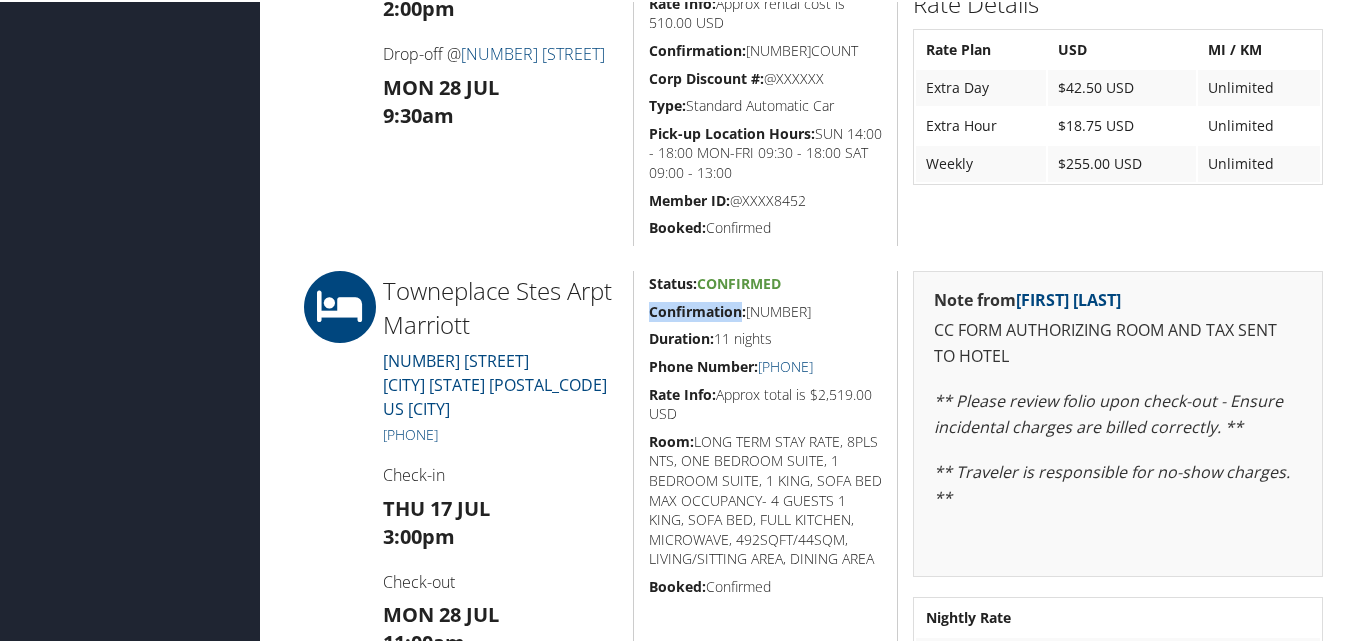 click on "Confirmation:" at bounding box center (697, 309) 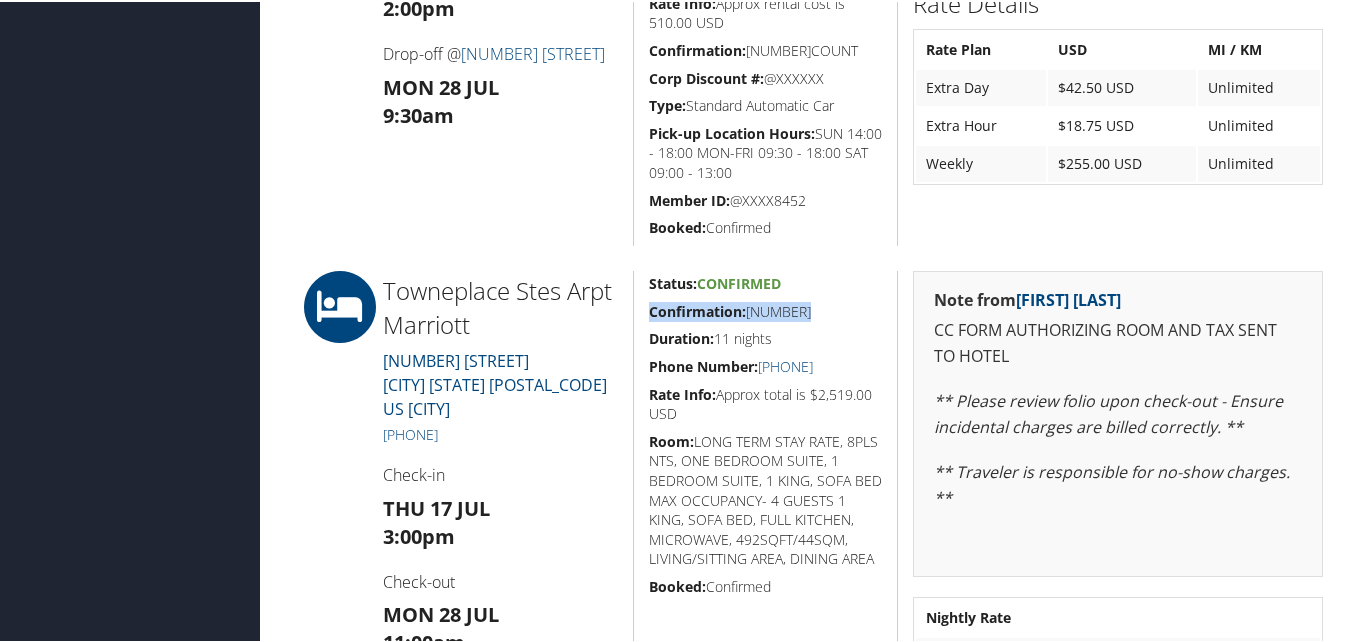 click on "Confirmation:" at bounding box center [697, 309] 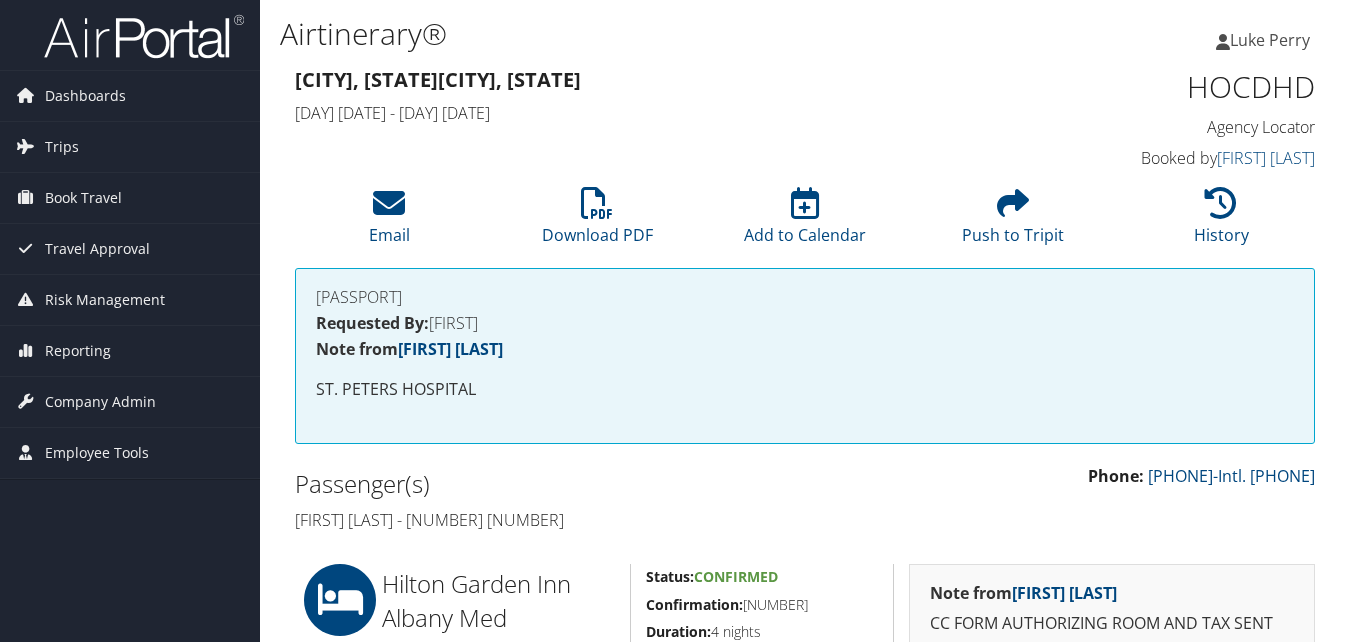 scroll, scrollTop: 500, scrollLeft: 0, axis: vertical 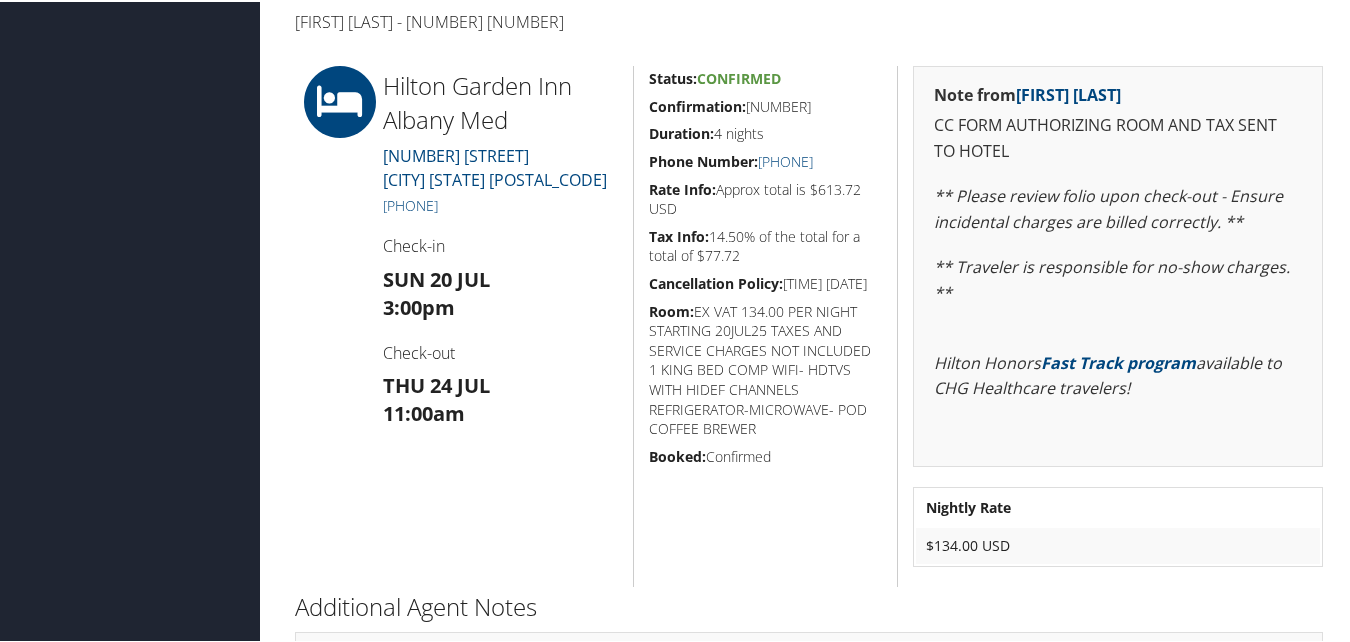 drag, startPoint x: 840, startPoint y: 104, endPoint x: 649, endPoint y: 101, distance: 191.02356 